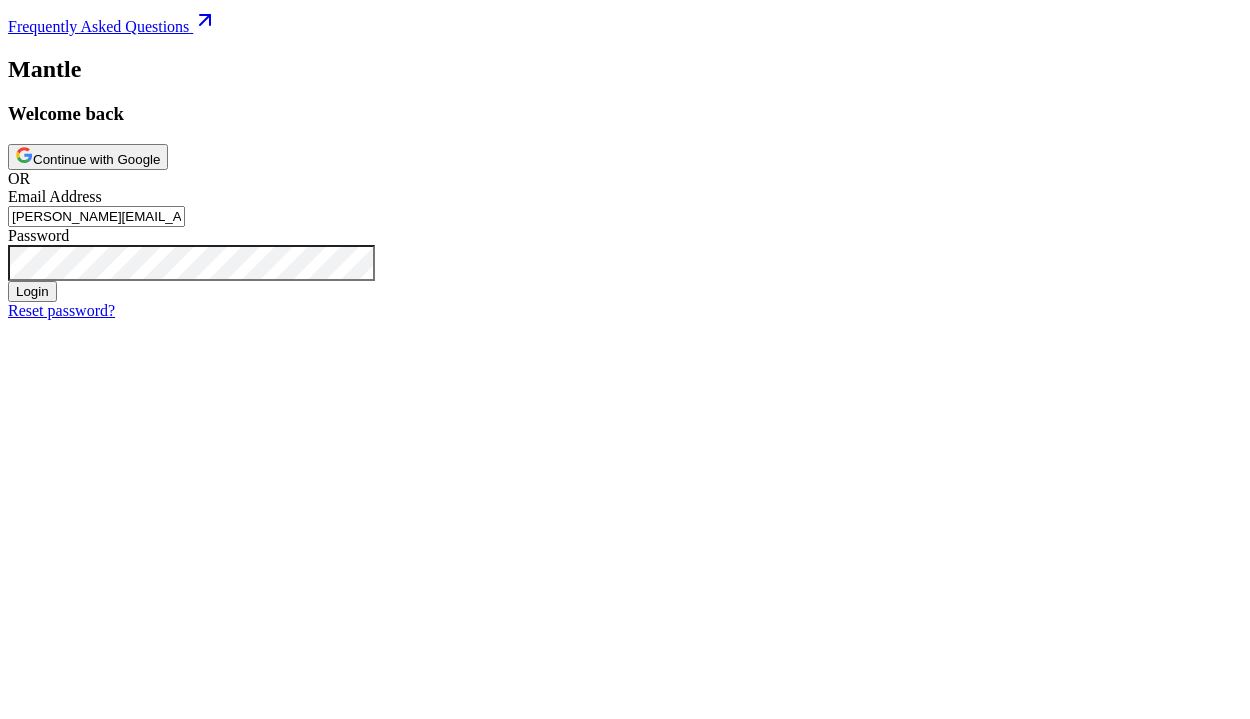 scroll, scrollTop: 0, scrollLeft: 0, axis: both 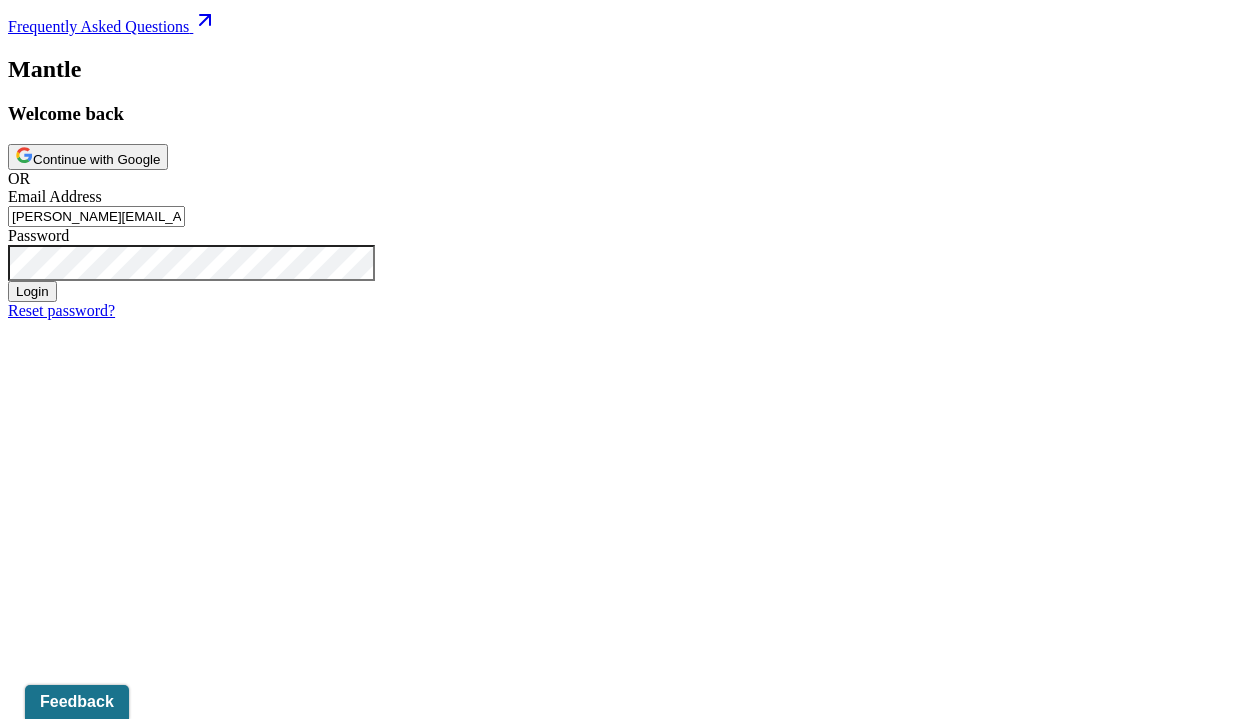 click on "Continue with Google" at bounding box center (88, 157) 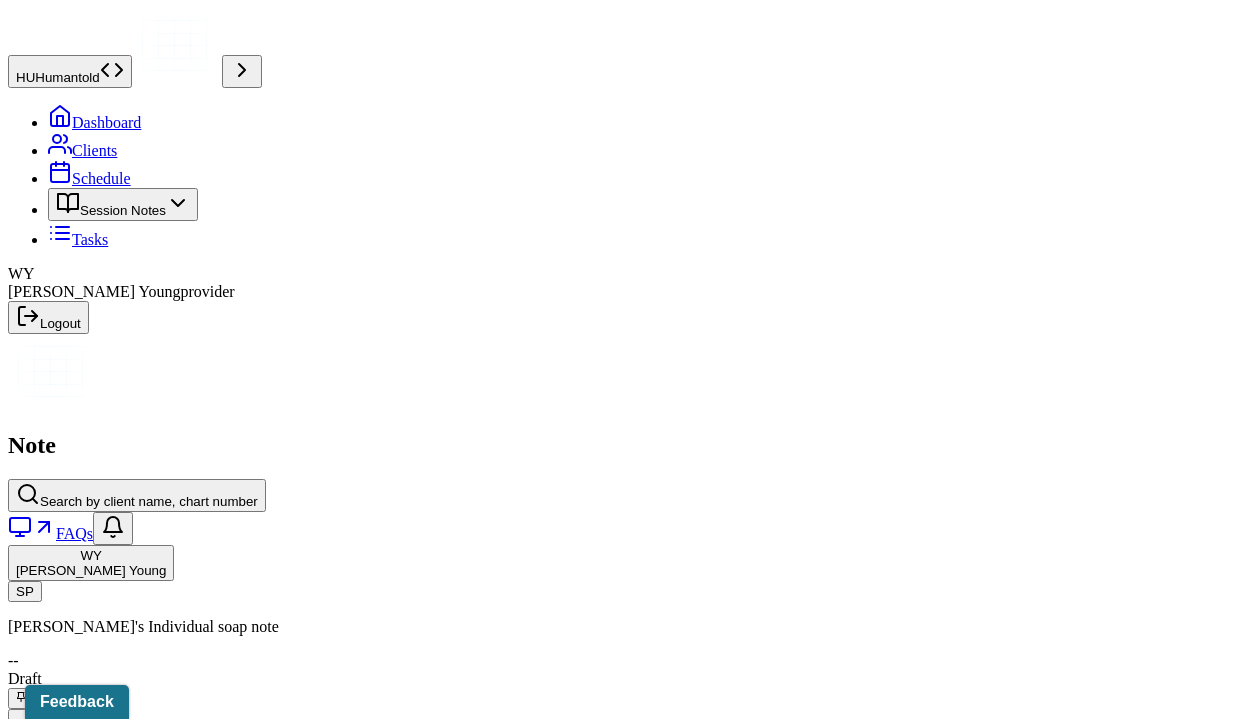 click on "Dashboard Clients Schedule Session Notes Tasks" at bounding box center (625, 176) 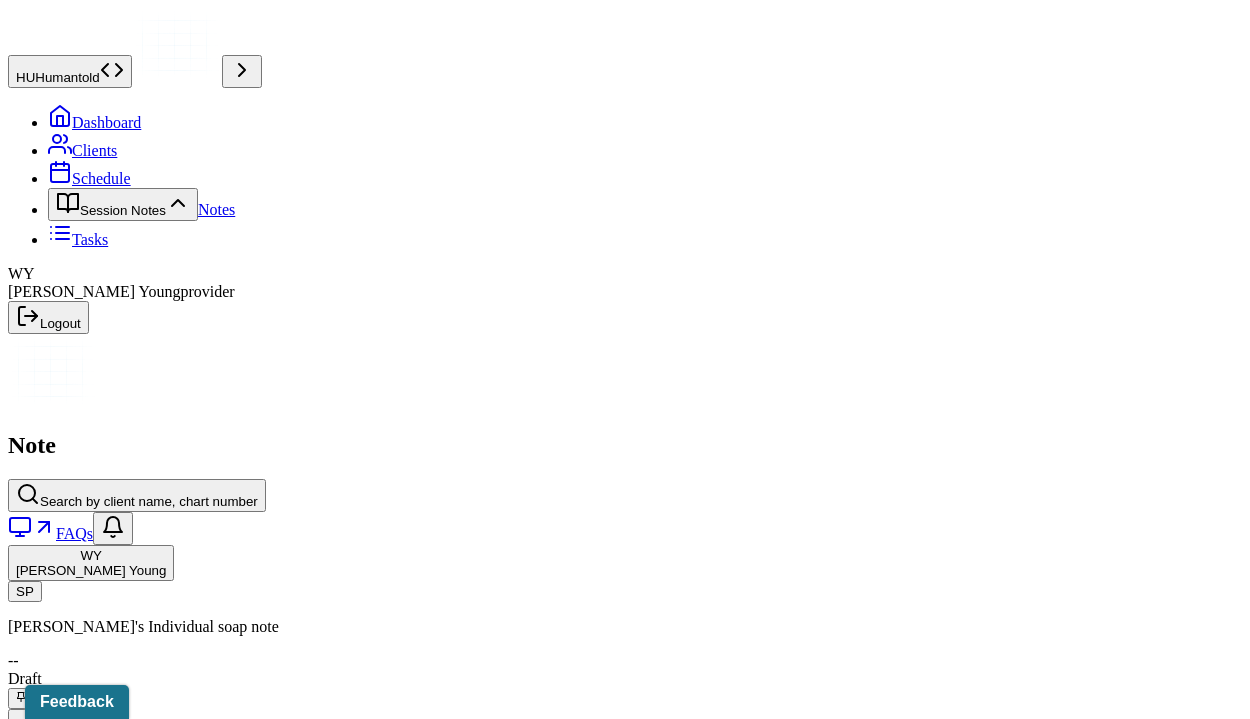 click on "Notes" at bounding box center (216, 209) 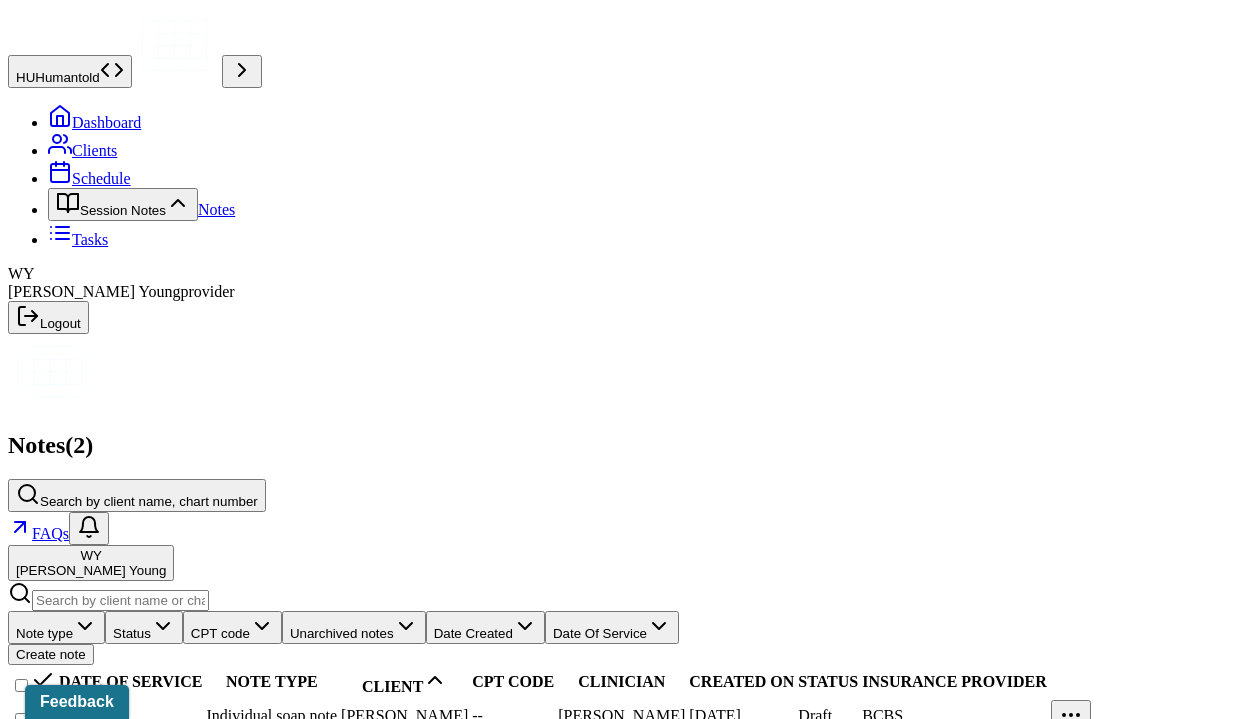 click on "[PERSON_NAME]" at bounding box center (404, 752) 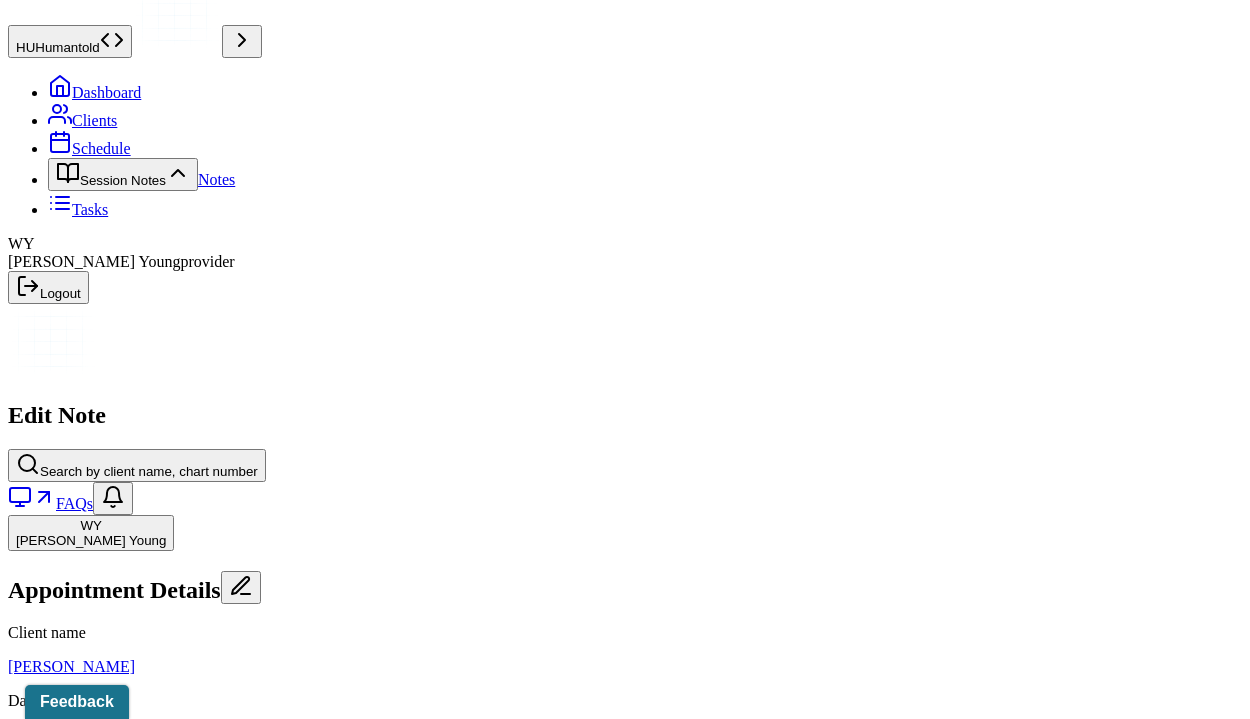 scroll, scrollTop: 40, scrollLeft: 0, axis: vertical 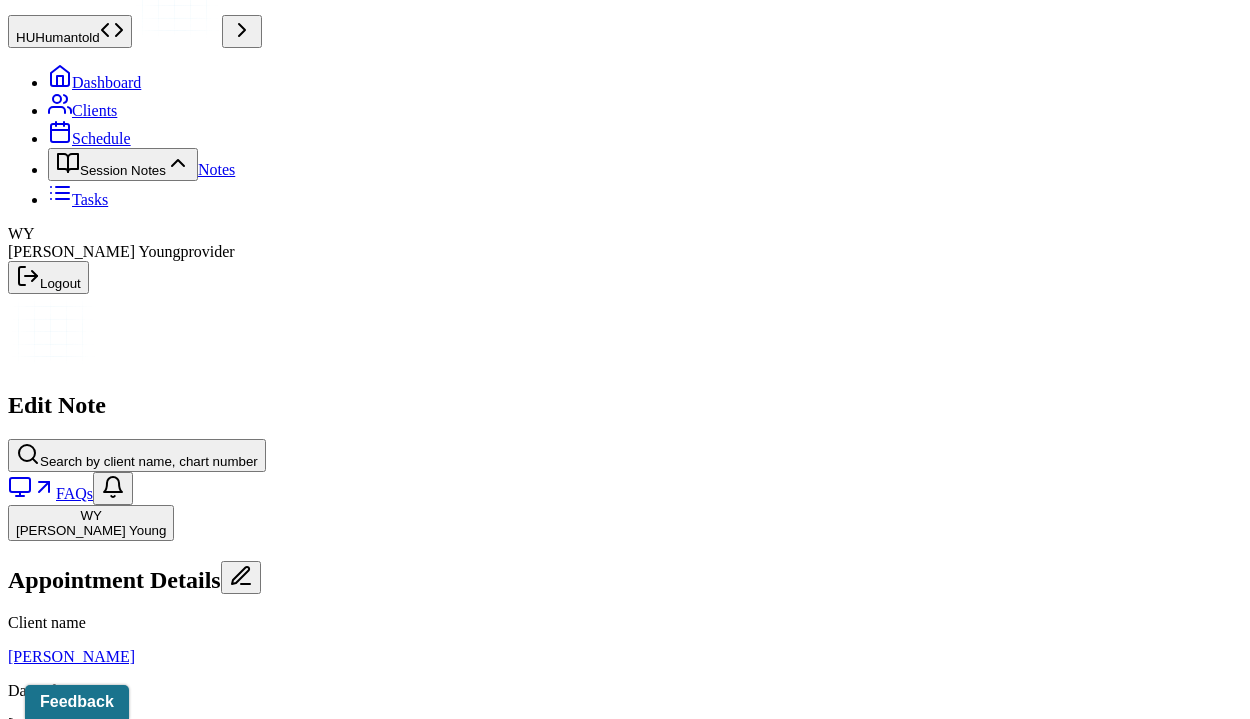 click 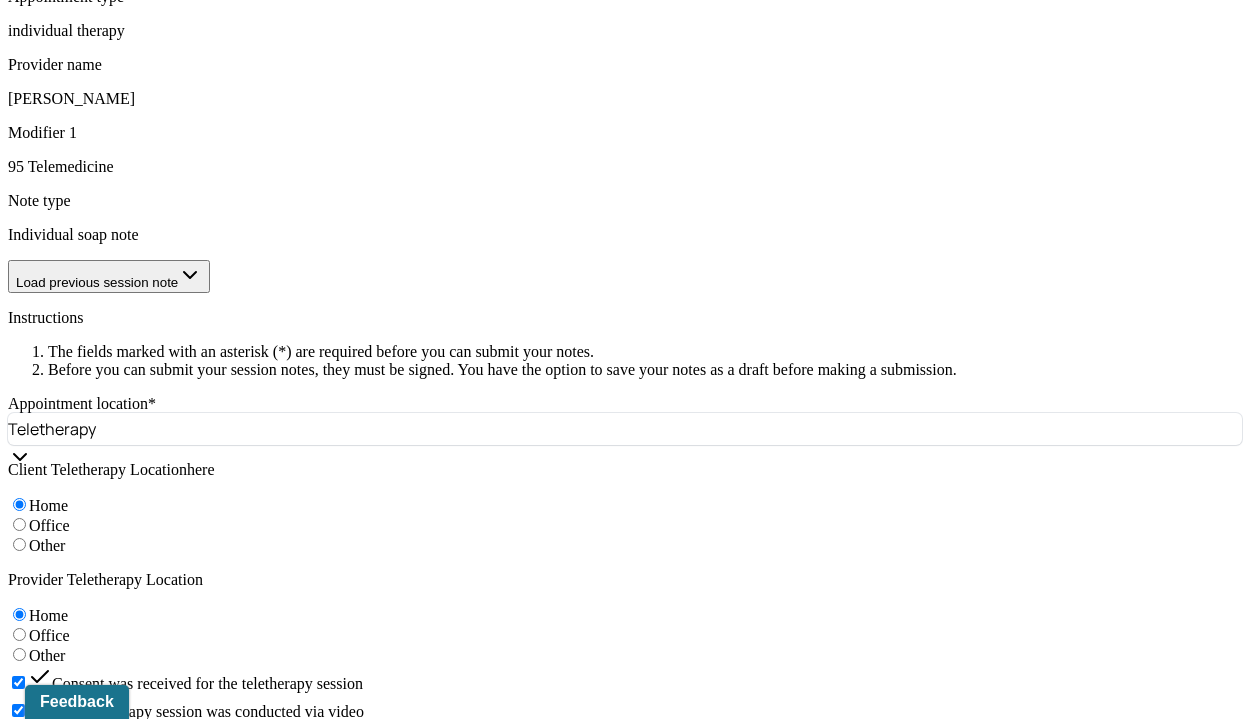 scroll, scrollTop: 978, scrollLeft: 0, axis: vertical 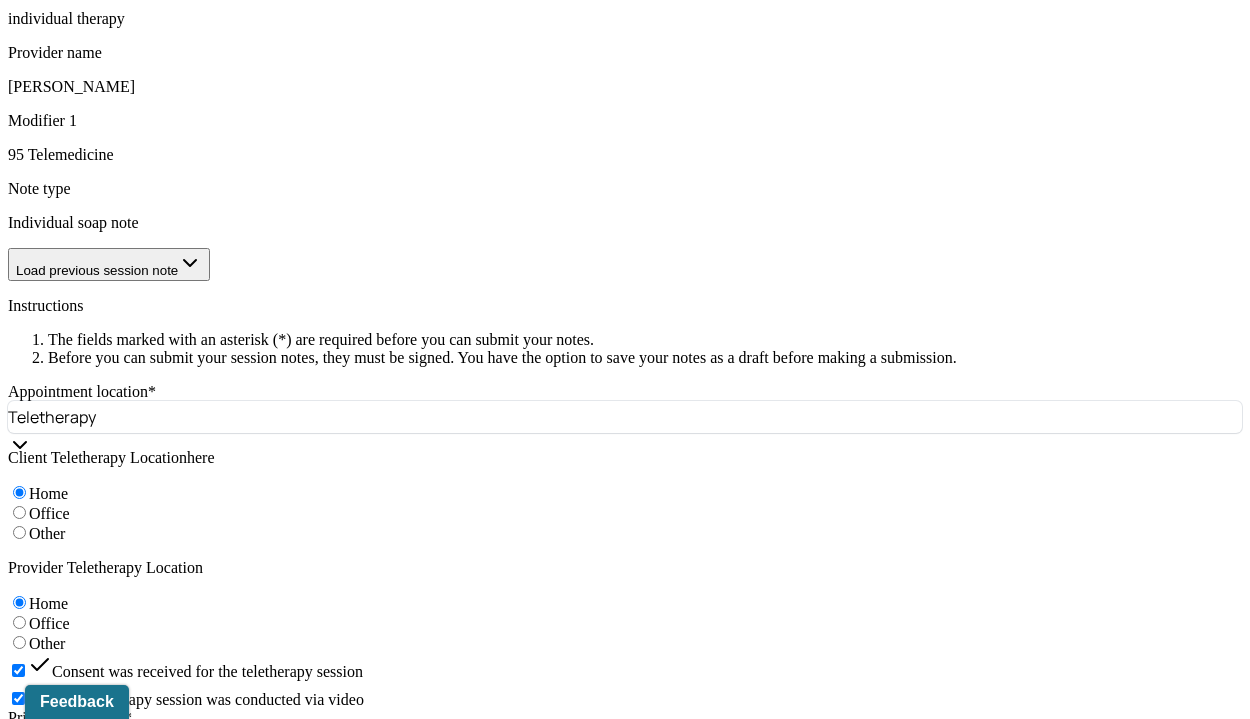 drag, startPoint x: 283, startPoint y: 322, endPoint x: 312, endPoint y: 566, distance: 245.71732 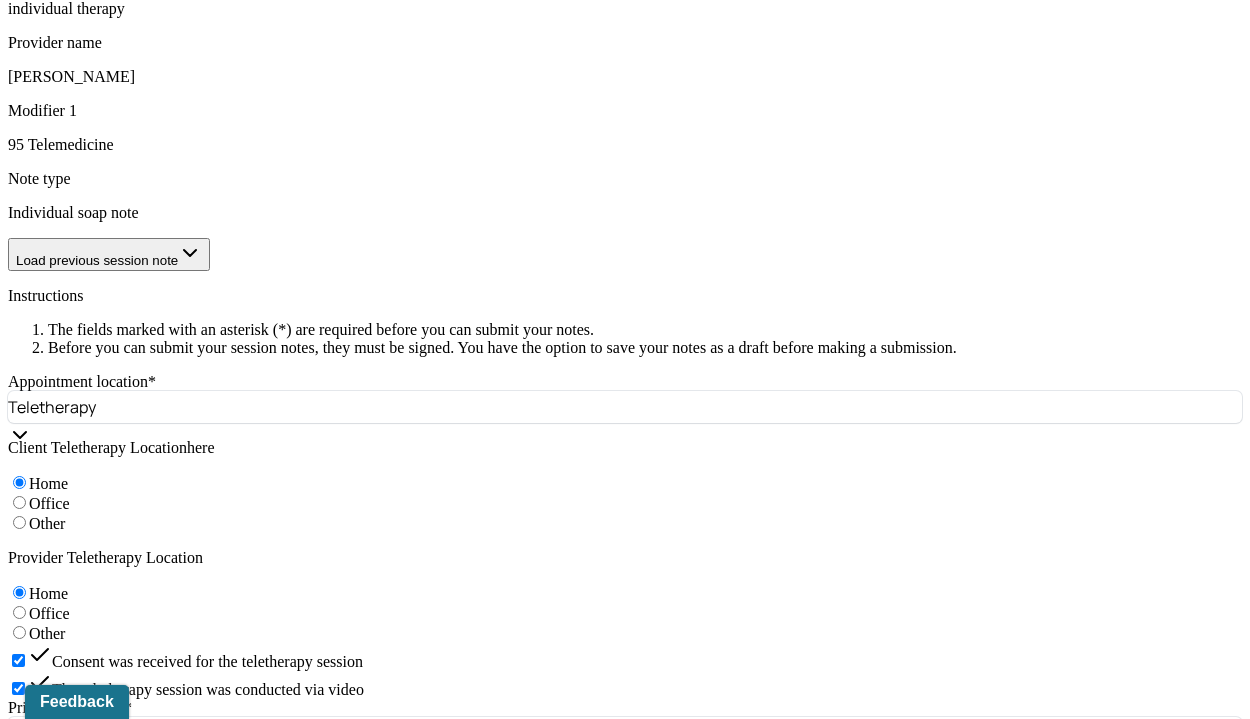 scroll, scrollTop: 953, scrollLeft: 0, axis: vertical 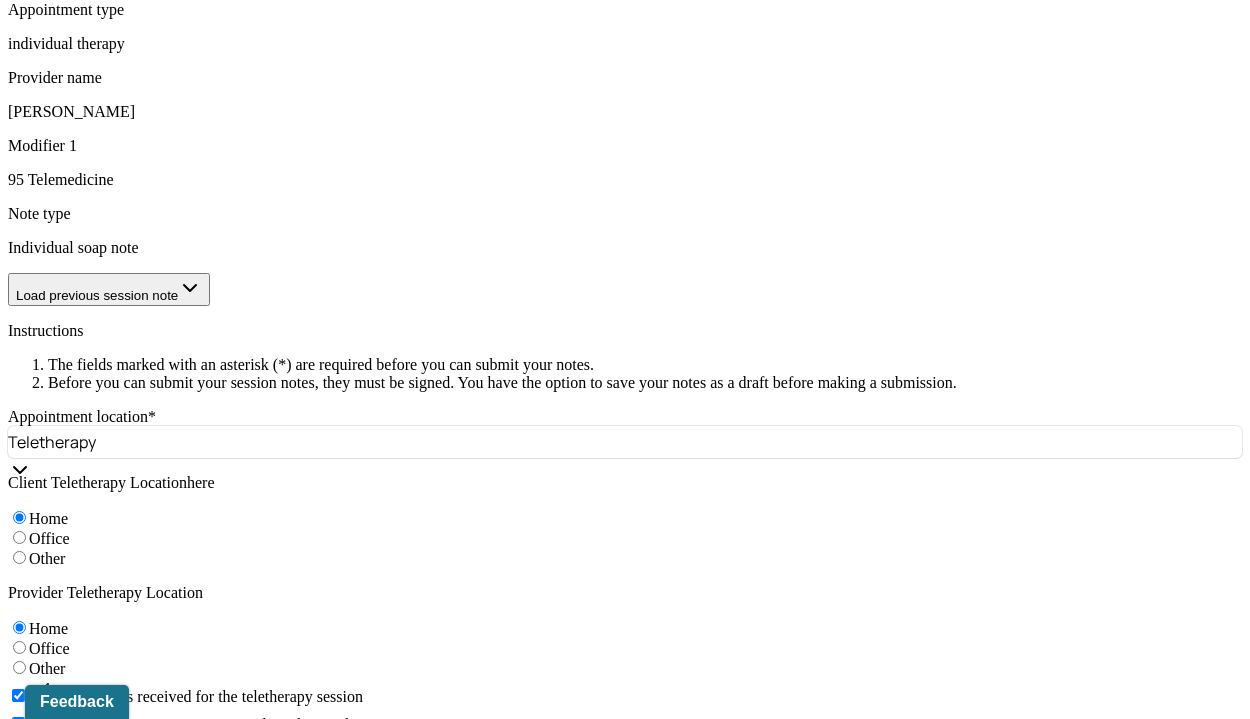 drag, startPoint x: 945, startPoint y: 367, endPoint x: 748, endPoint y: 374, distance: 197.12433 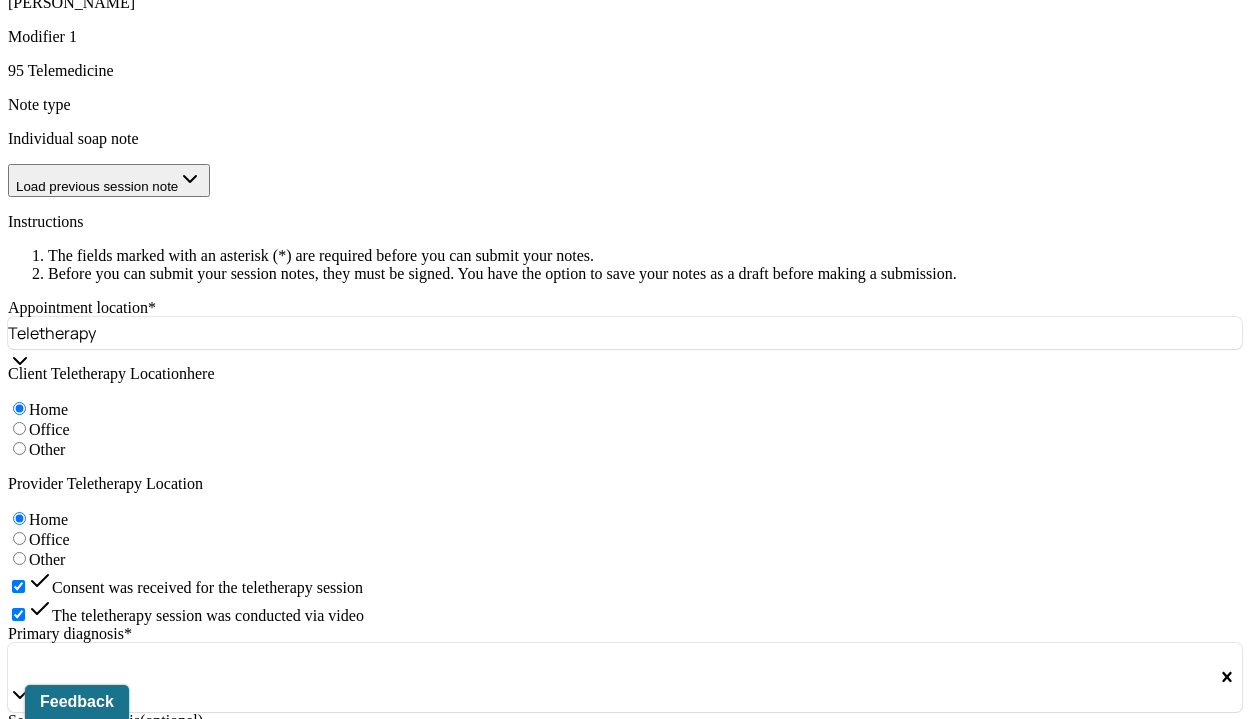 scroll, scrollTop: 1179, scrollLeft: 0, axis: vertical 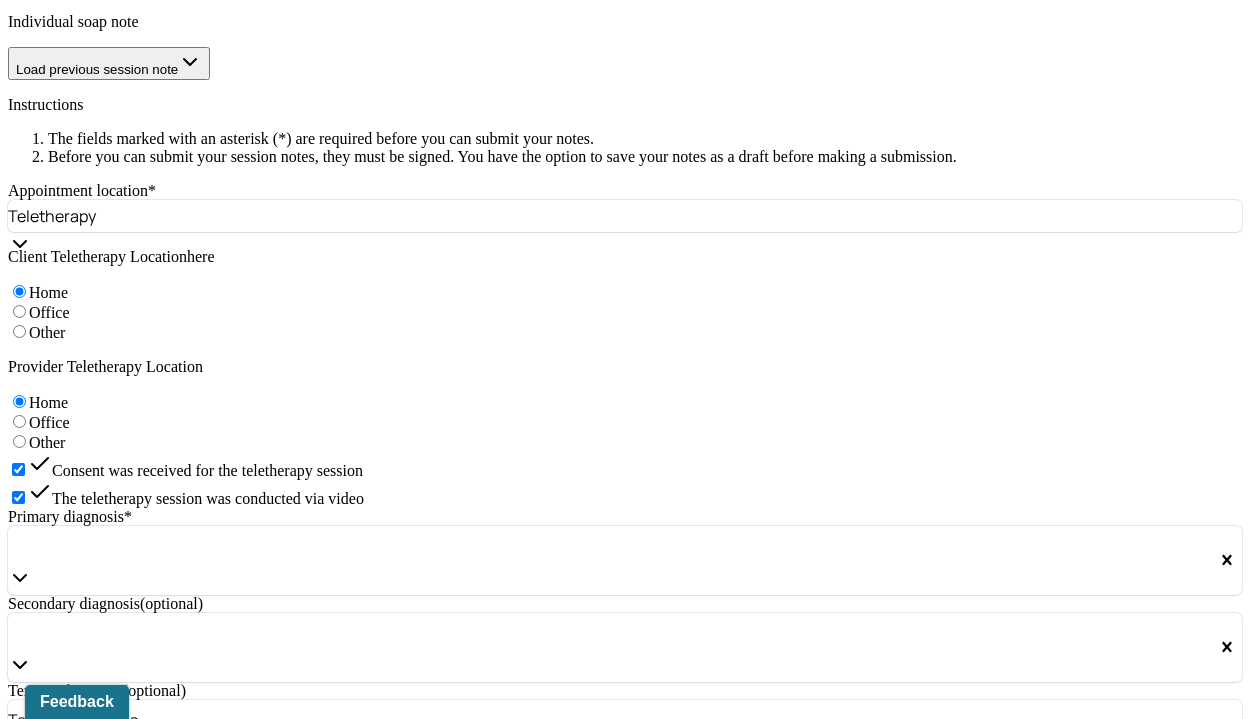 drag, startPoint x: 708, startPoint y: 344, endPoint x: 340, endPoint y: 285, distance: 372.69962 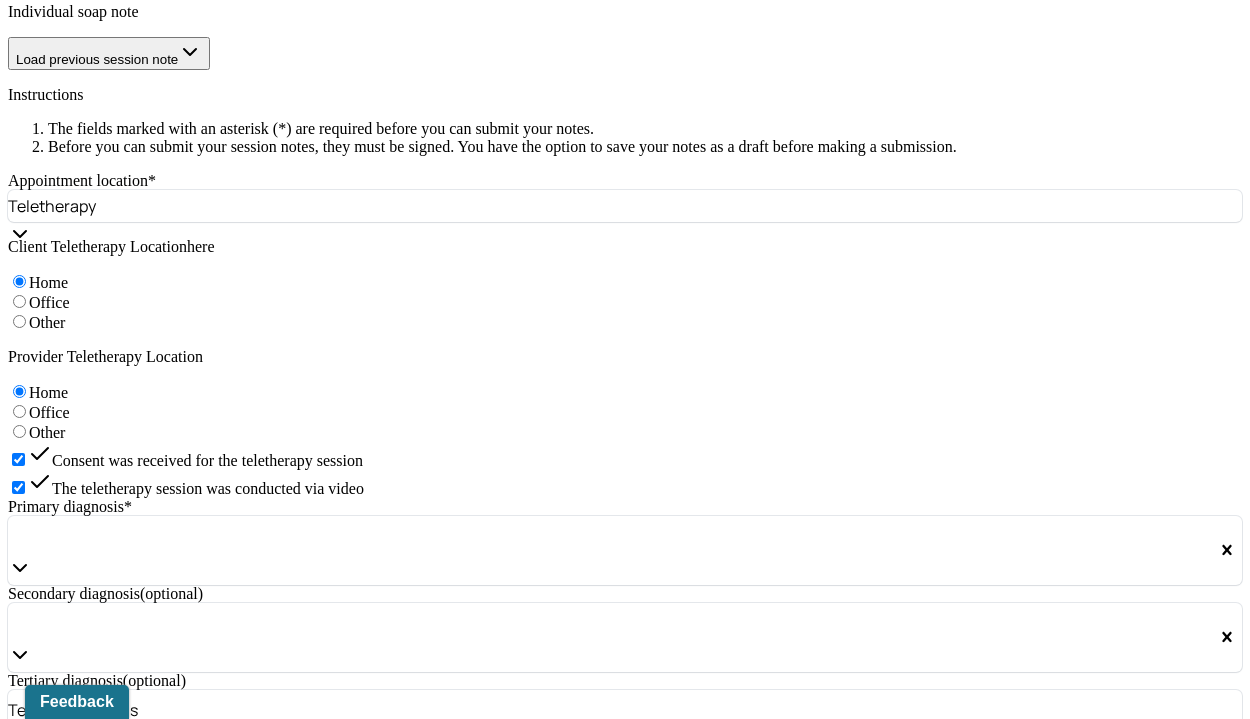 click on "Client appeared fatigued and emotionally taxed, though she remained engaged and communicative throughout the session. She demonstrated insight when guided through reflective questions and was able to acknowledge her underlying desires and the emotional toll of overextending herself." at bounding box center [626, 1219] 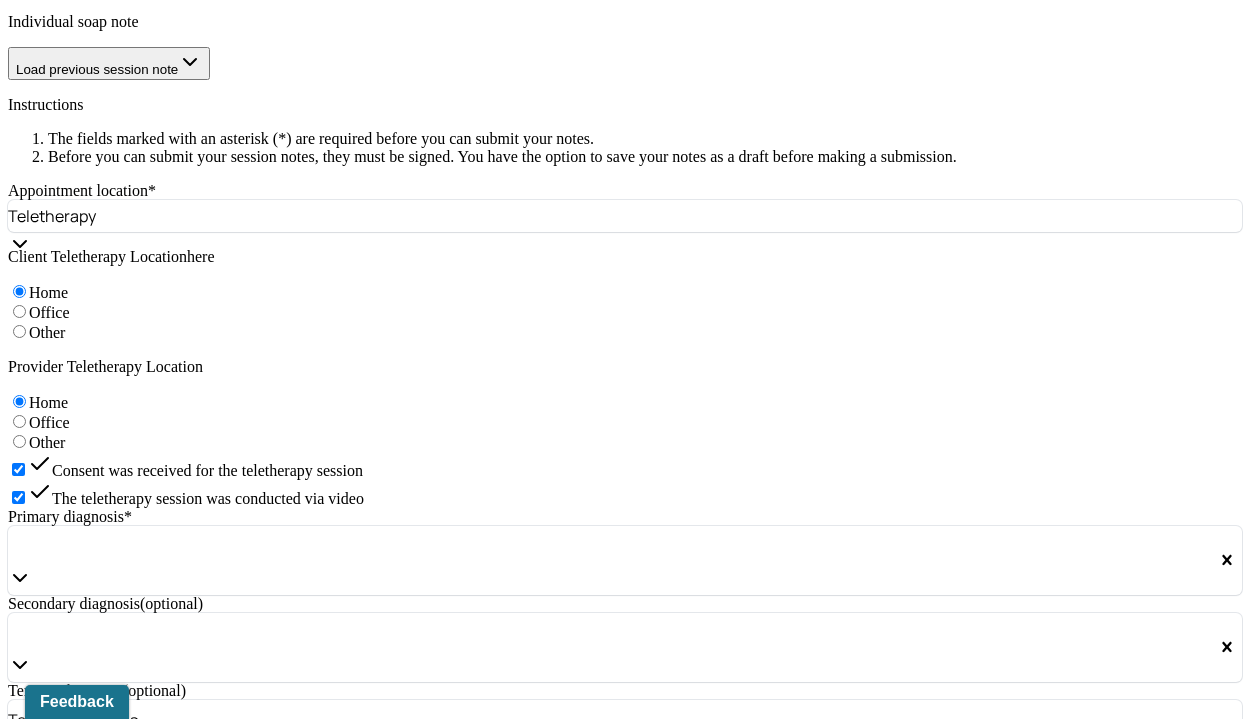 type on "Client presented as fatigued but emotionally present. She was expressive and engaged throughout the session. Physical complaints such as back pain and [MEDICAL_DATA] appeared to be stress-related. Client showed the capacity for self-reflection when exploring personal needs versus external expectations, especially in decision-making scenarios." 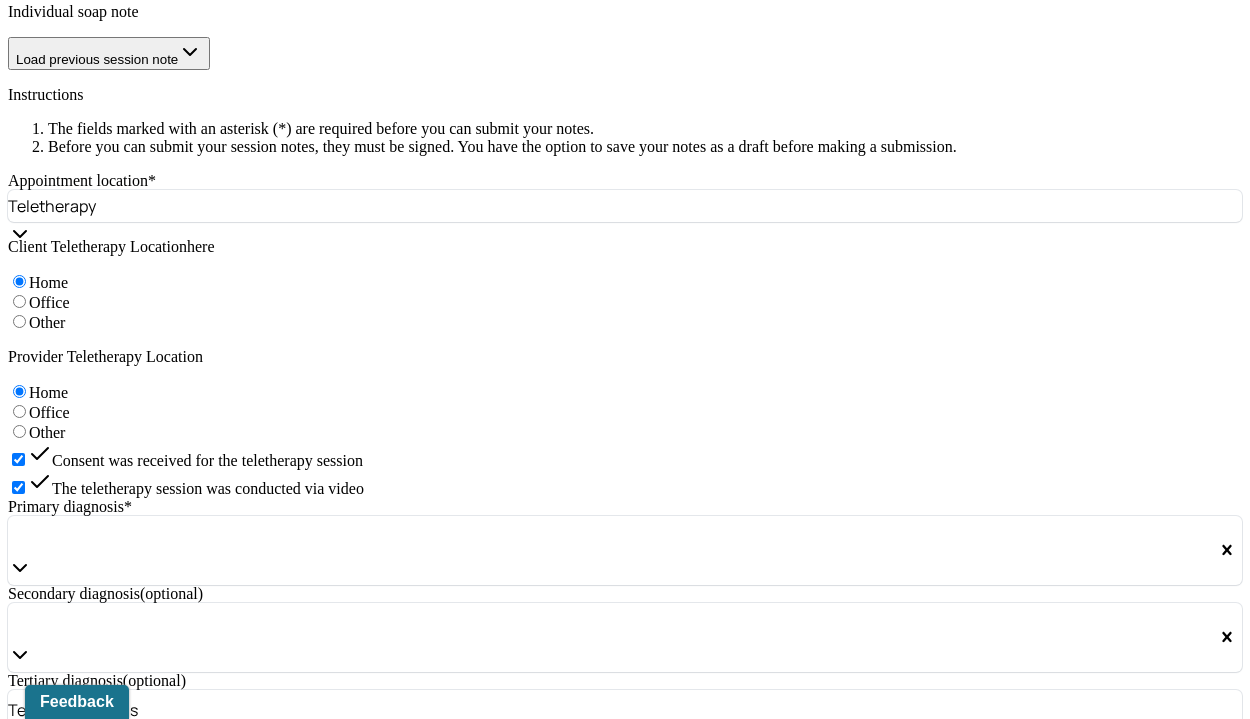 click on "Client continues to experience elevated stress levels associated with overcommitment and difficulty asserting personal boundaries. The emotional and physical symptoms suggest somatic responses to chronic overwhelm. The client demonstrated increased insight during guided questioning and was able to acknowledge her own desires, which reflects progress in self-awareness. Ongoing support is needed to enhance decision-making skills rooted in self-compassion and personal values. Uti" at bounding box center (88, 1385) 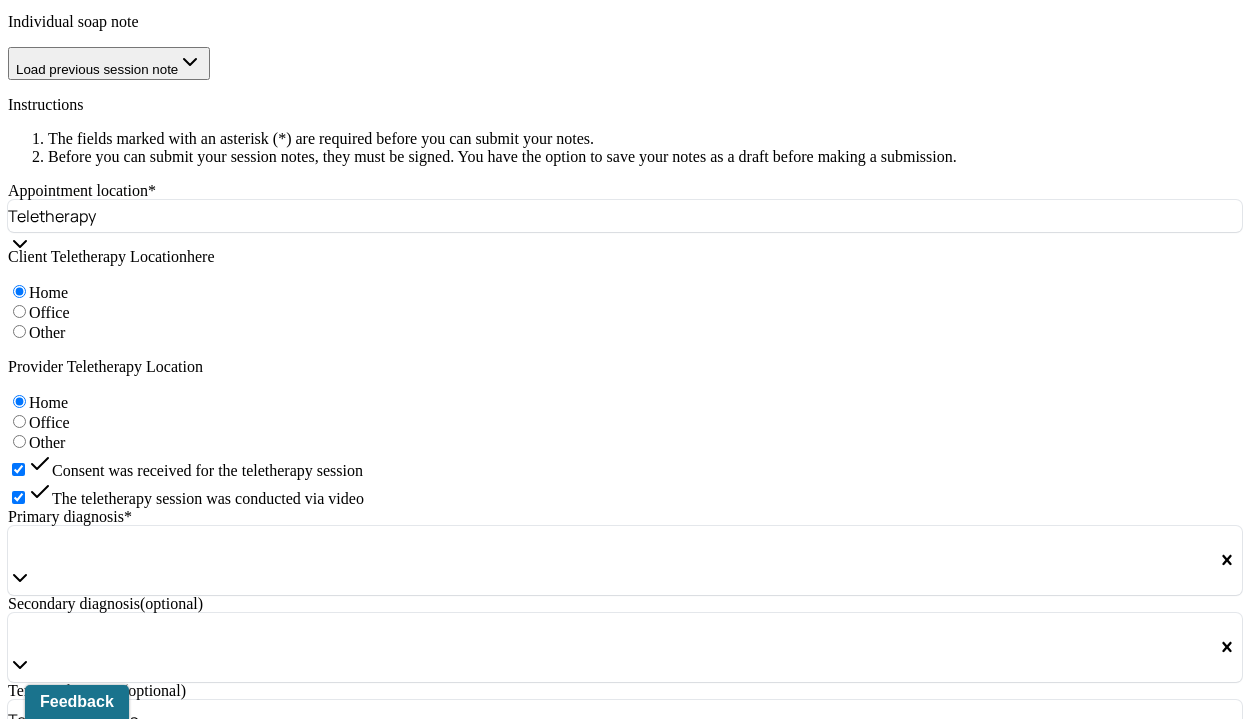 drag, startPoint x: 1133, startPoint y: 498, endPoint x: 1092, endPoint y: 498, distance: 41 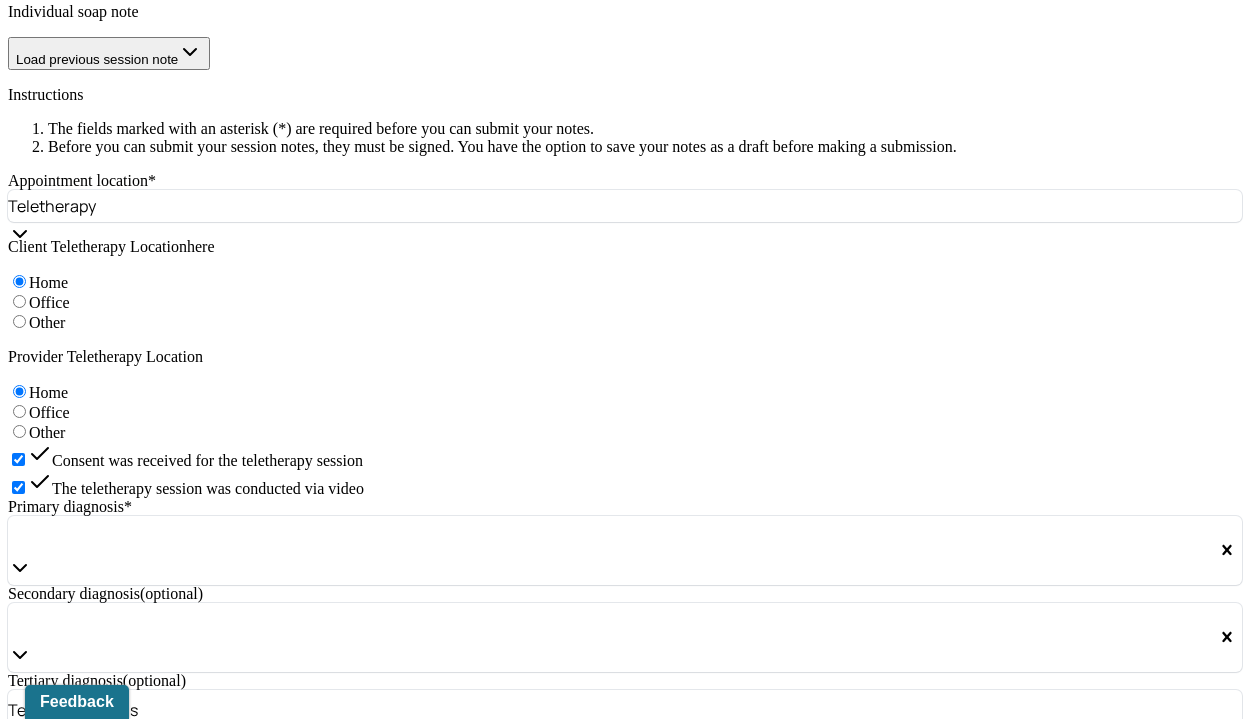 scroll, scrollTop: 9, scrollLeft: 0, axis: vertical 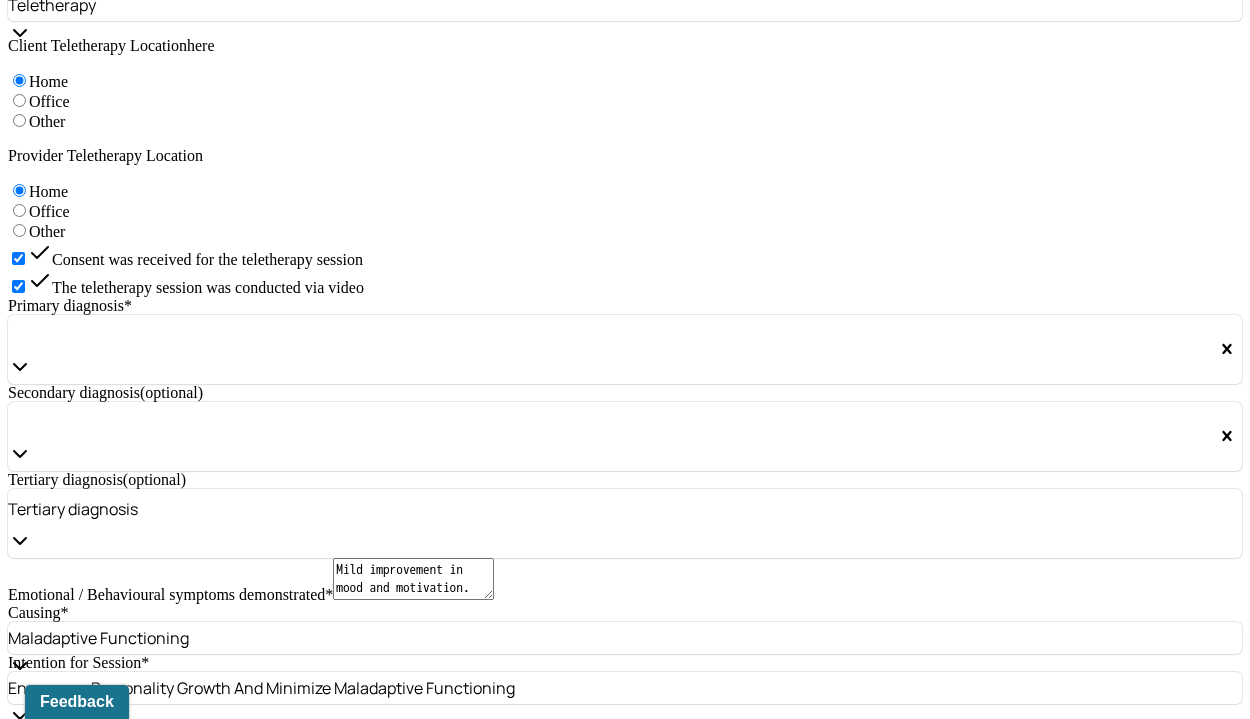 click on "Acceptance Commitment Therapy" at bounding box center [18, 1522] 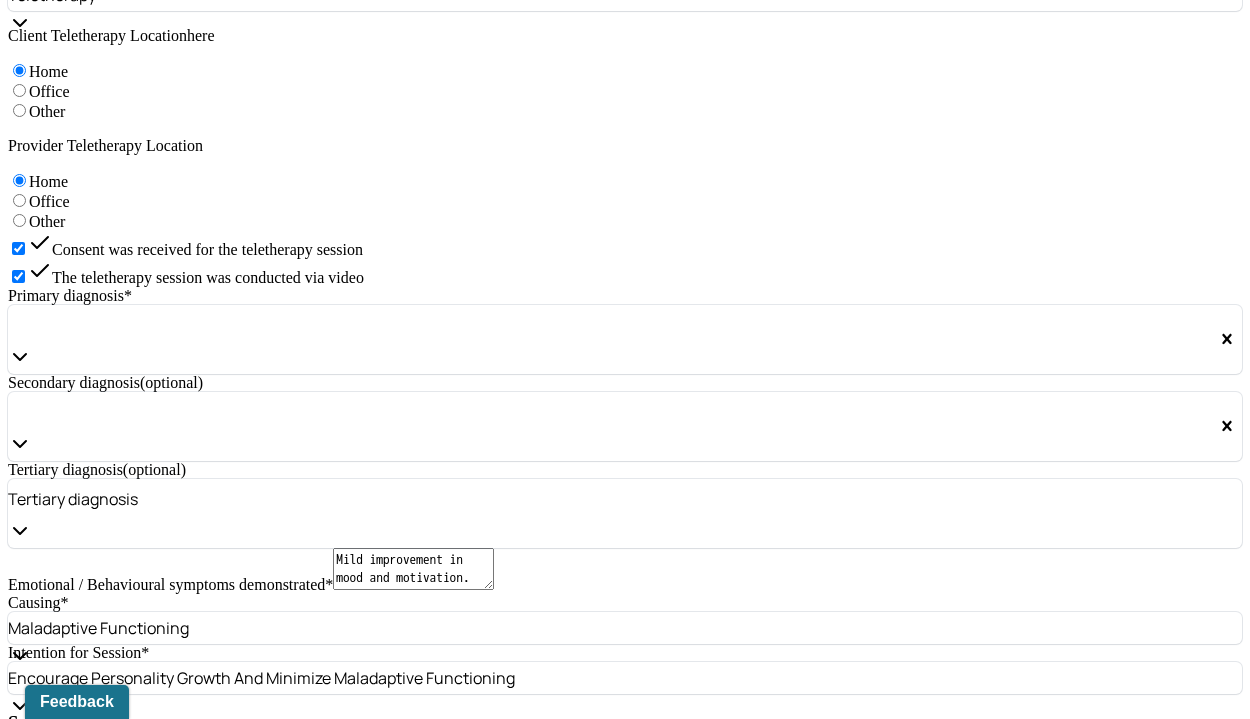 click 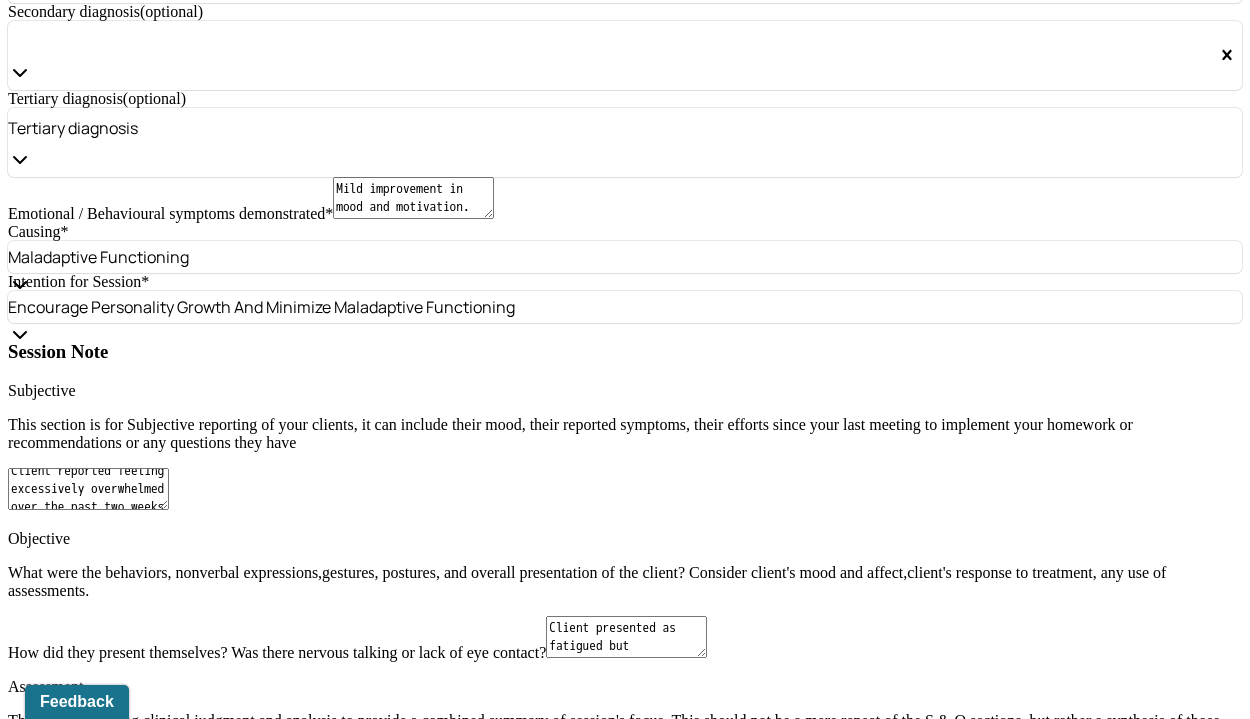 scroll, scrollTop: 2008, scrollLeft: 0, axis: vertical 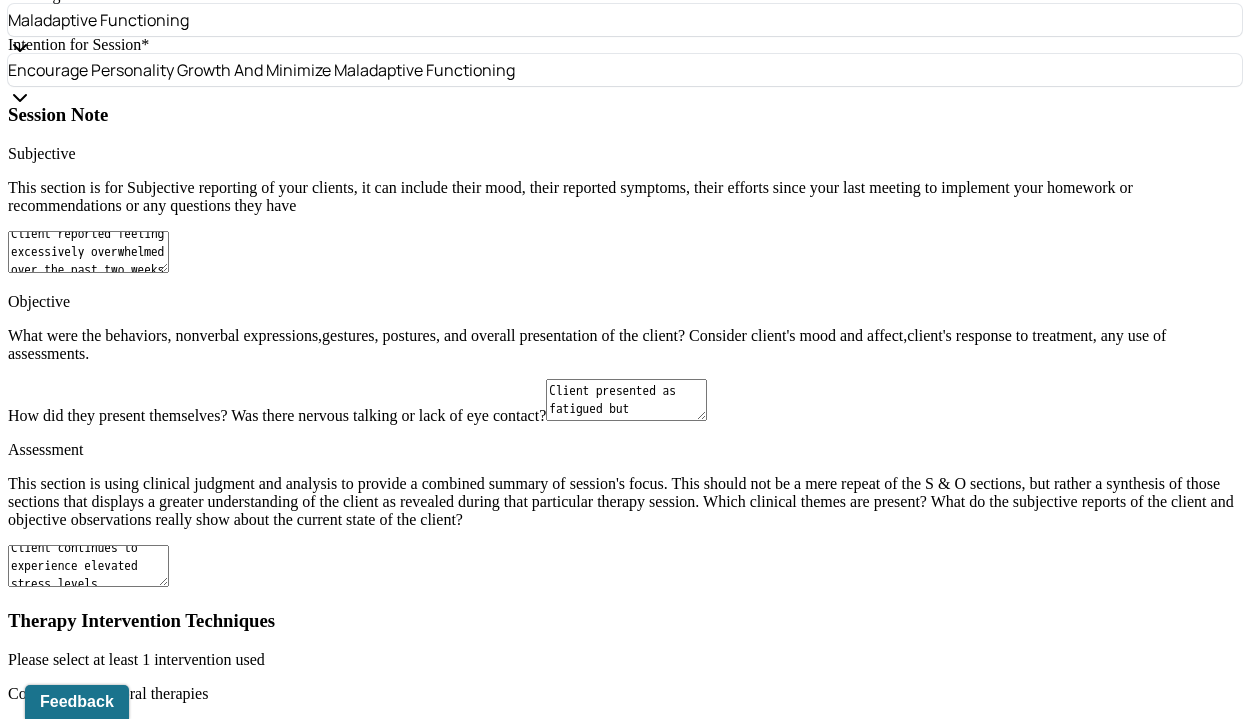 drag, startPoint x: 468, startPoint y: 232, endPoint x: 282, endPoint y: 152, distance: 202.47469 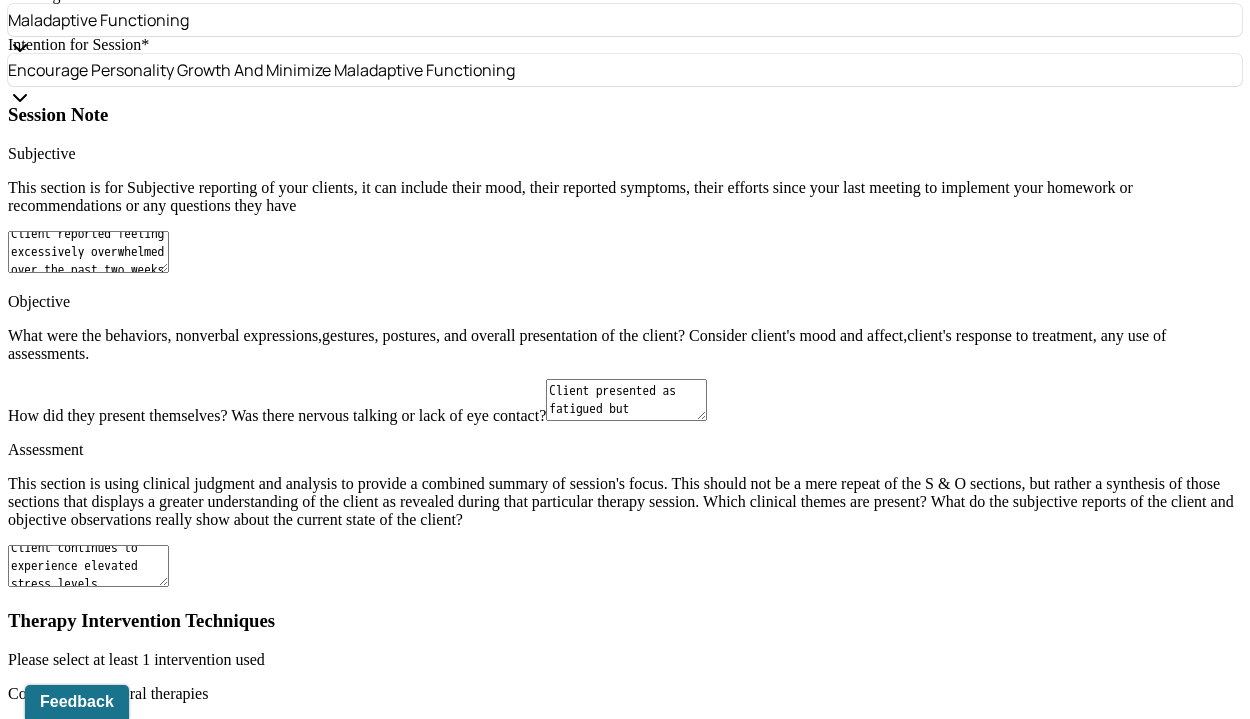 paste on "journal about moments where internal desires were overridden by external obligations and explore the emotional impact of those decisions." 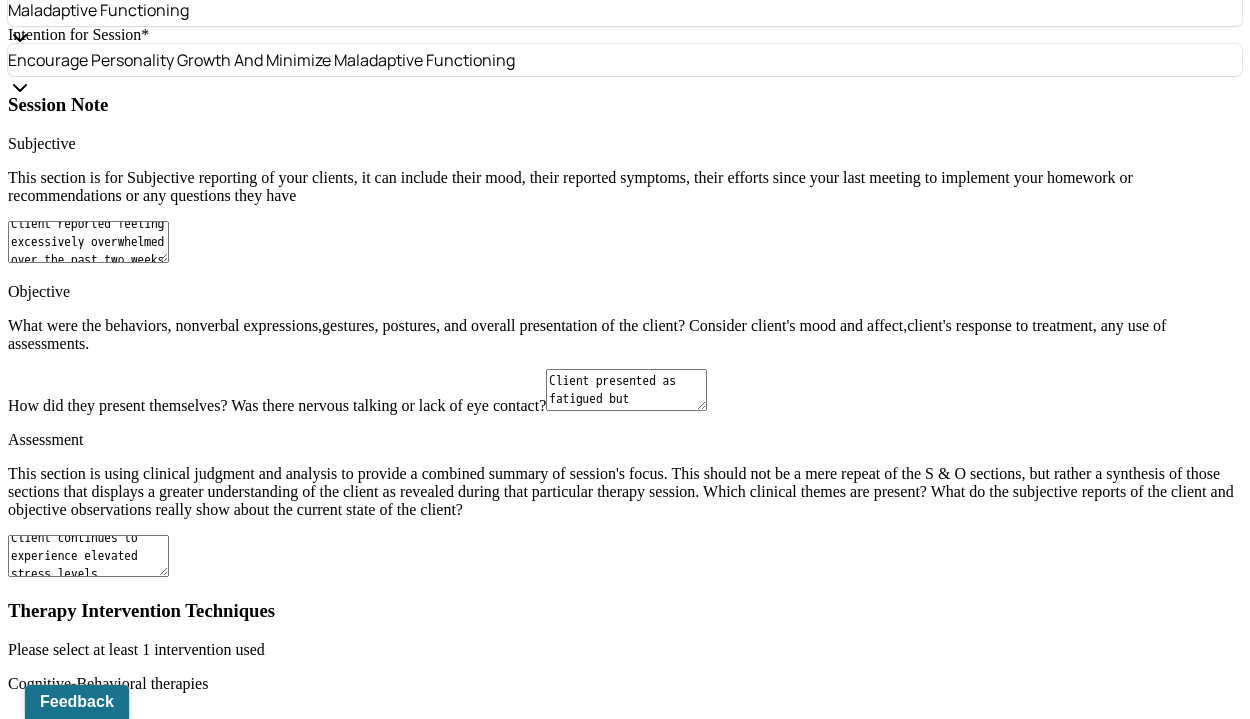 drag, startPoint x: 291, startPoint y: 189, endPoint x: 291, endPoint y: 236, distance: 47 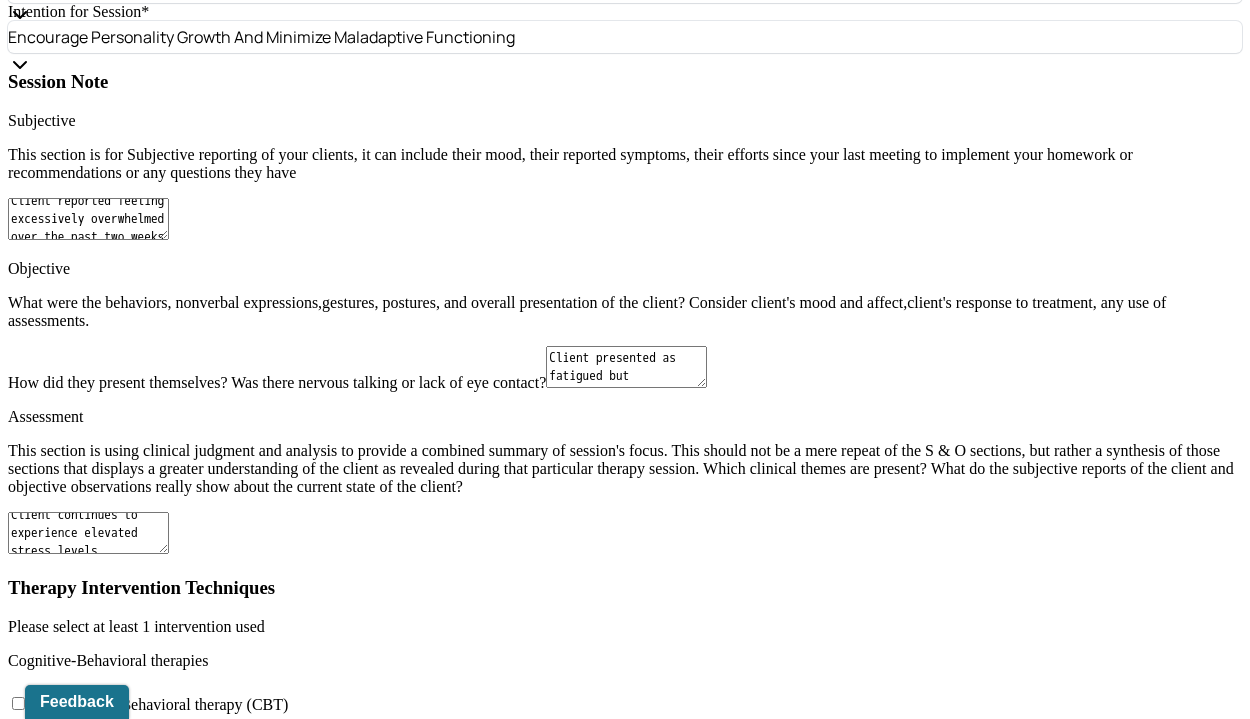scroll, scrollTop: 2036, scrollLeft: 0, axis: vertical 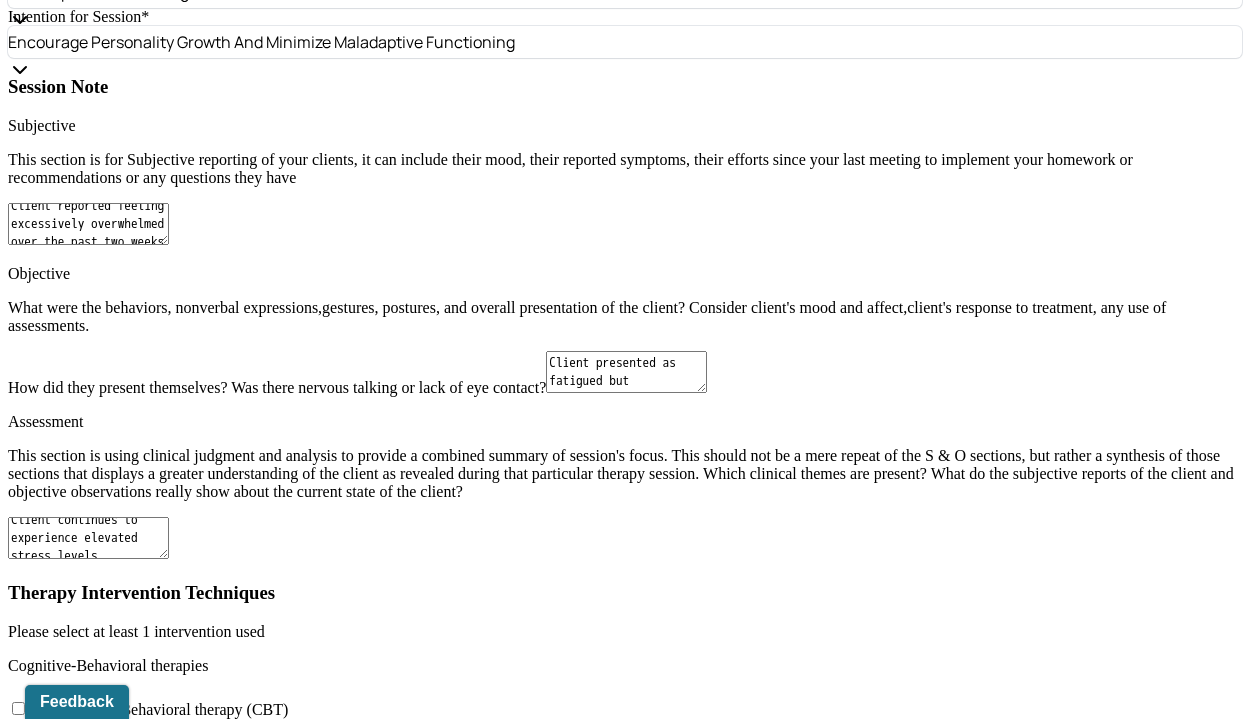 type on "Journal about moments where internal desires were overridden by external obligations and explore the emotional impact of those decisions." 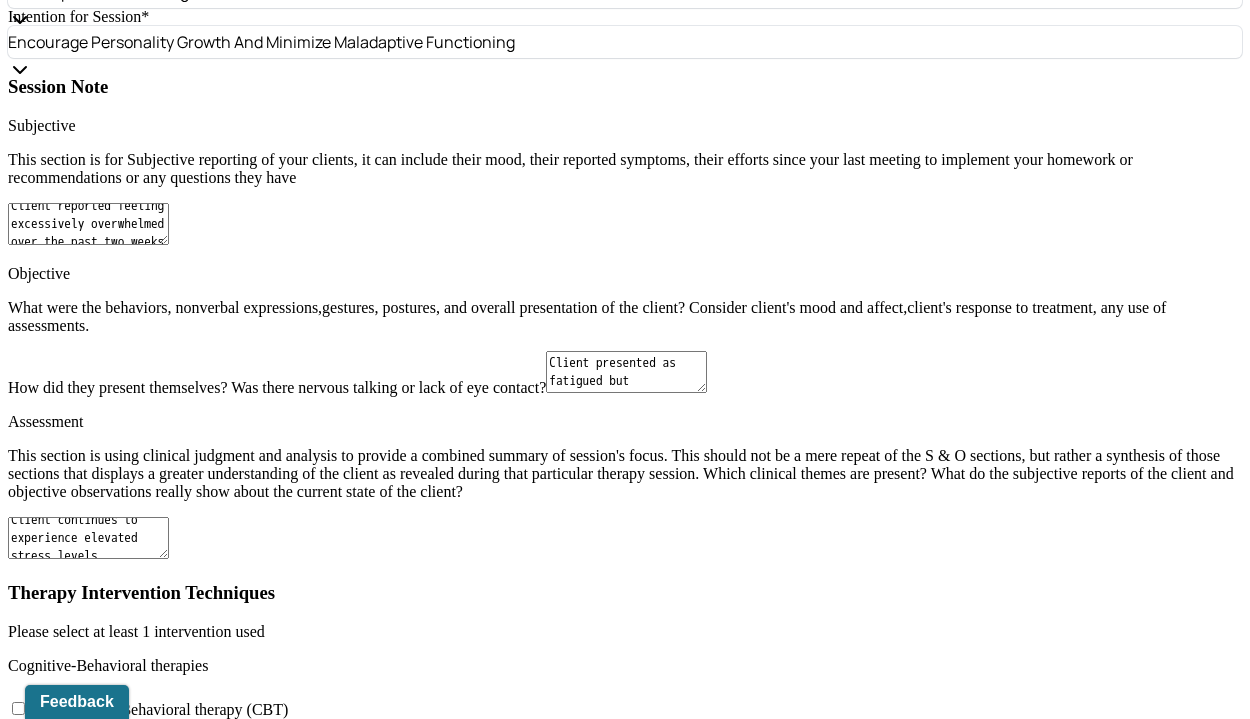 click on "[DATE]" at bounding box center [96, 1843] 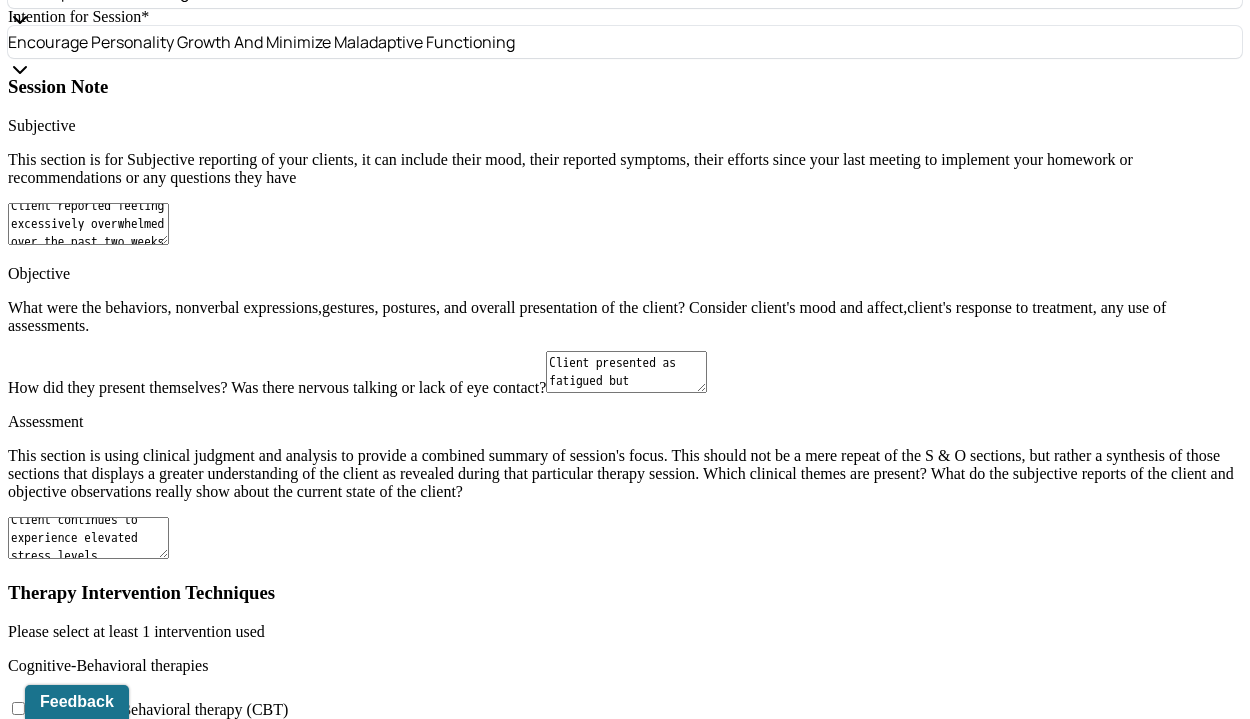 click on "Next Month" at bounding box center [488, -1984] 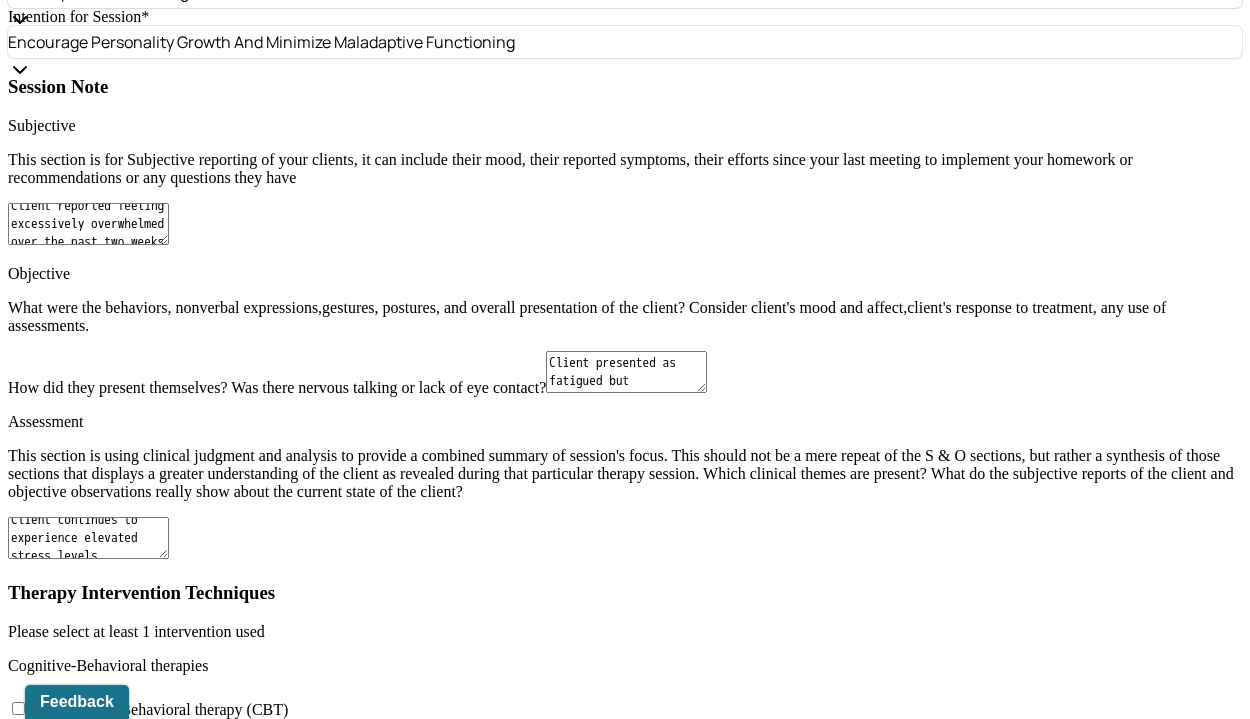 click on "[DATE]" at bounding box center [96, 1843] 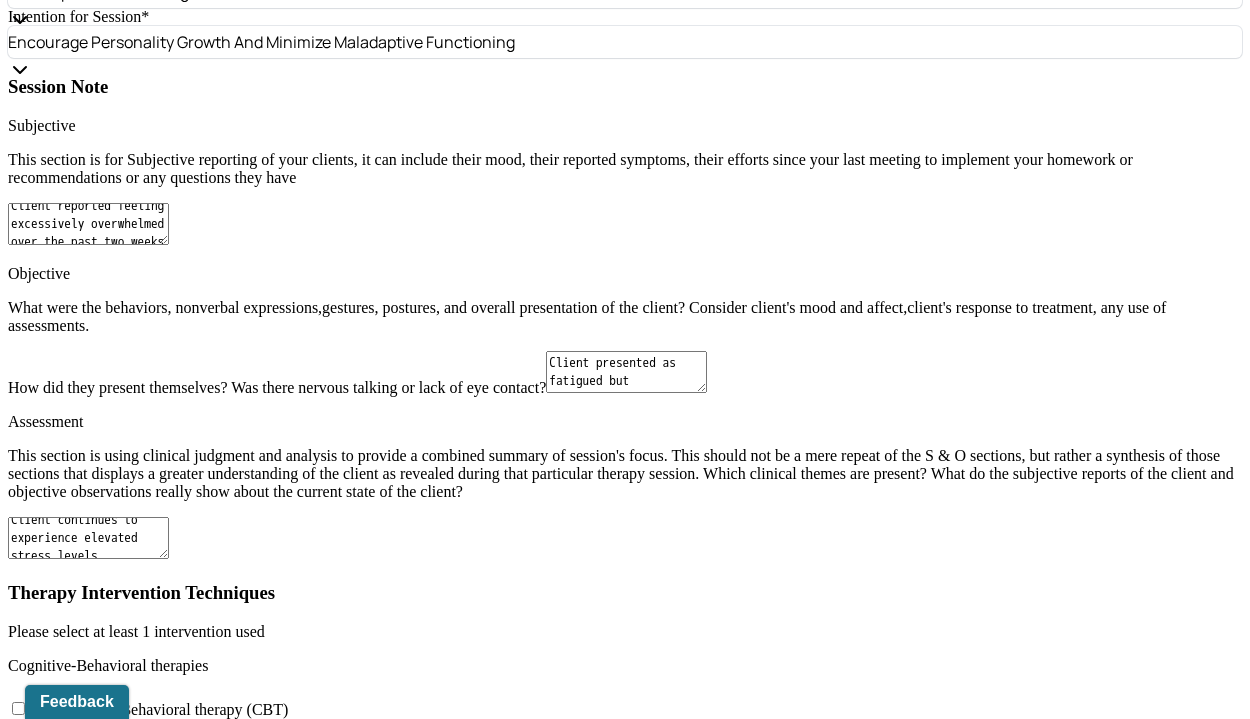 click on "Journal about moments where internal desires were overridden by external obligations and explore the emotional impact of those decisions." at bounding box center [88, 1651] 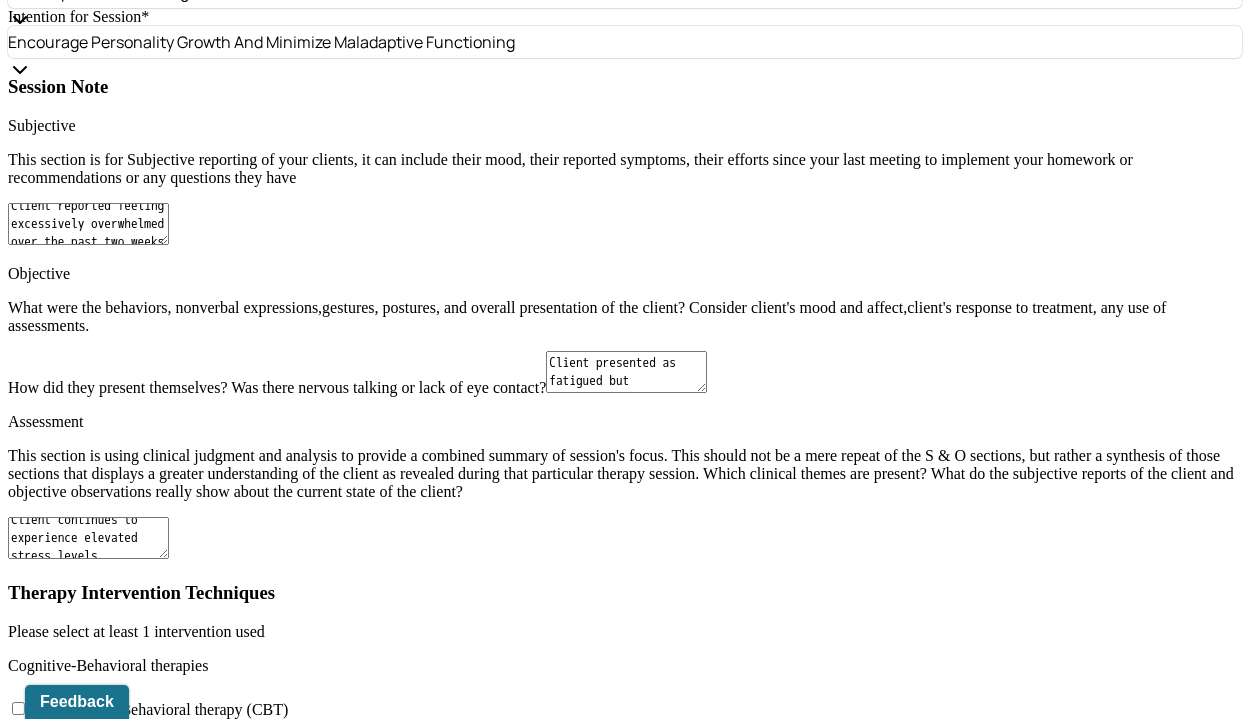 click on "Monitor about moments where internal desires were overridden by external obligations and explore the emotional impact of those decisions." at bounding box center [88, 1651] 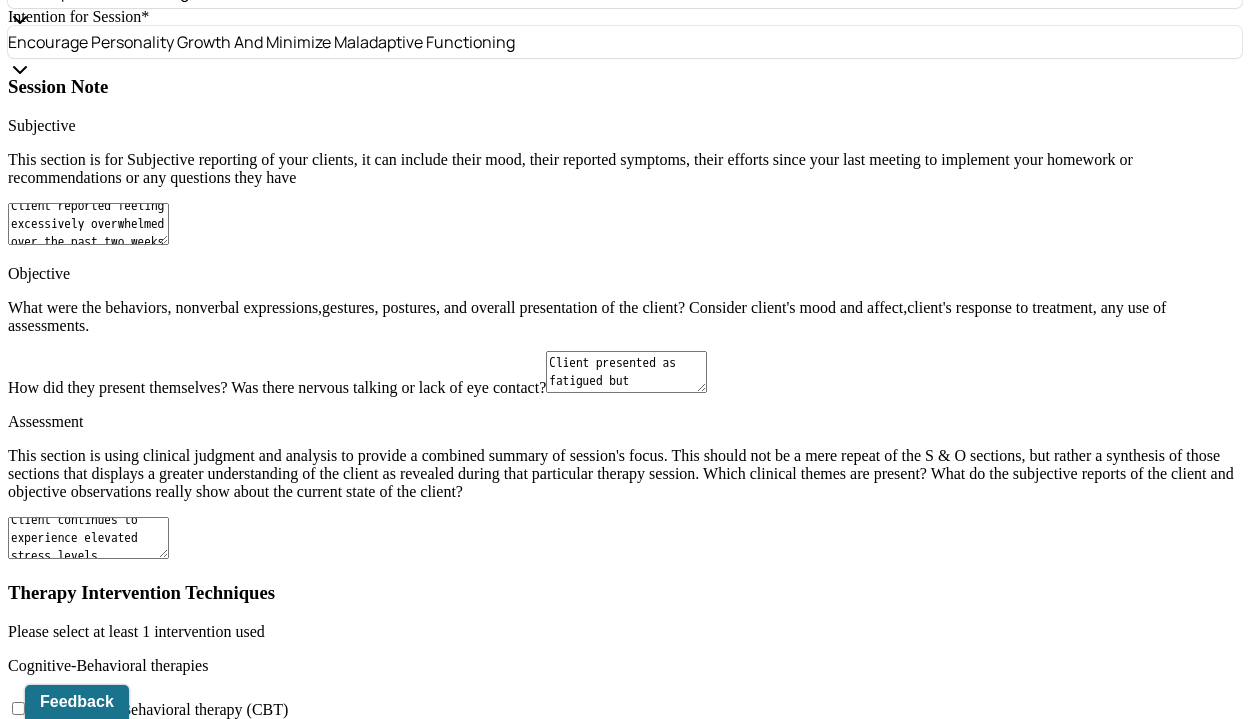 click on "Monitor about moments where internal desires were overridden by external obligations and explore the emotional impact of those decisions." at bounding box center (88, 1651) 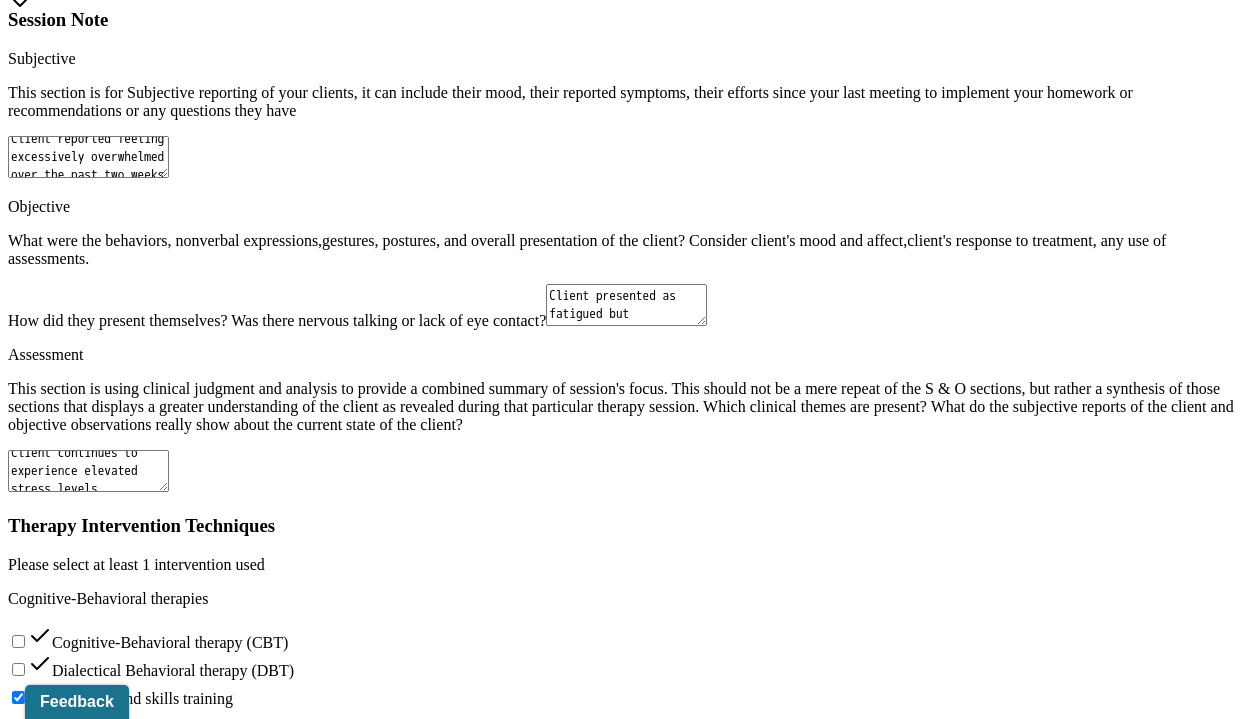 scroll, scrollTop: 2149, scrollLeft: 0, axis: vertical 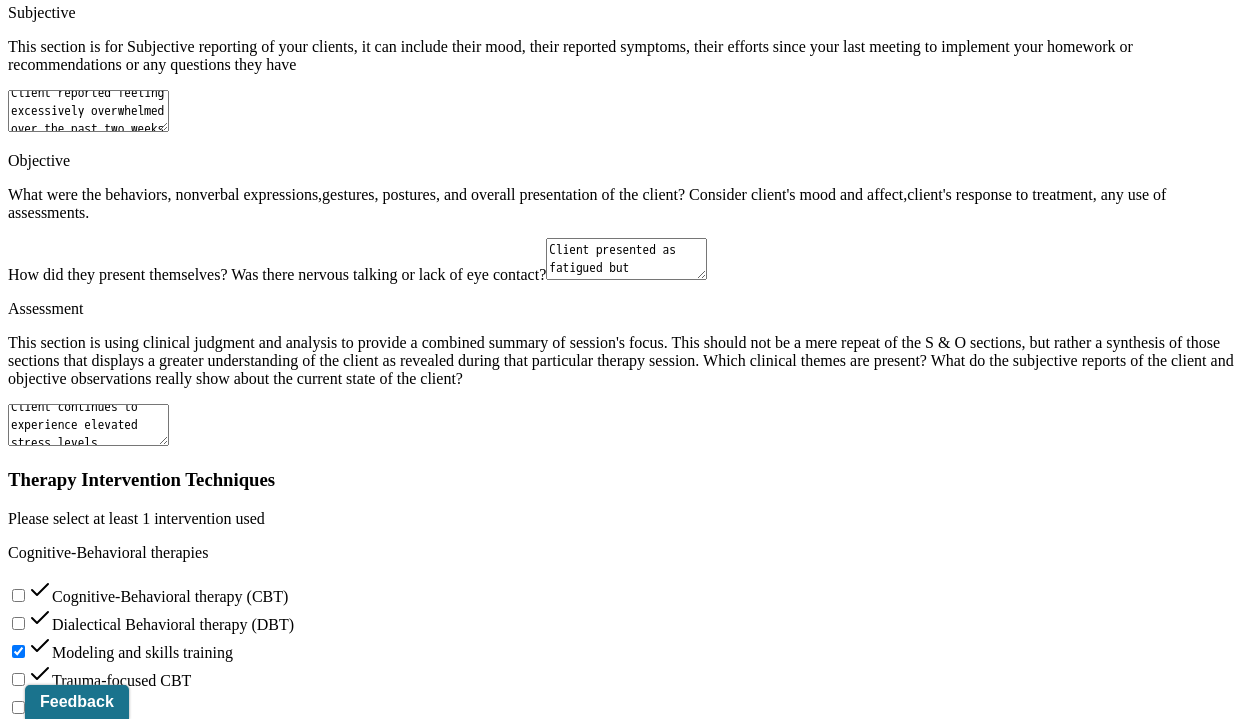 type on "Monitor moments where internal desires were overridden by external obligations and explore the emotional impact of those decisions." 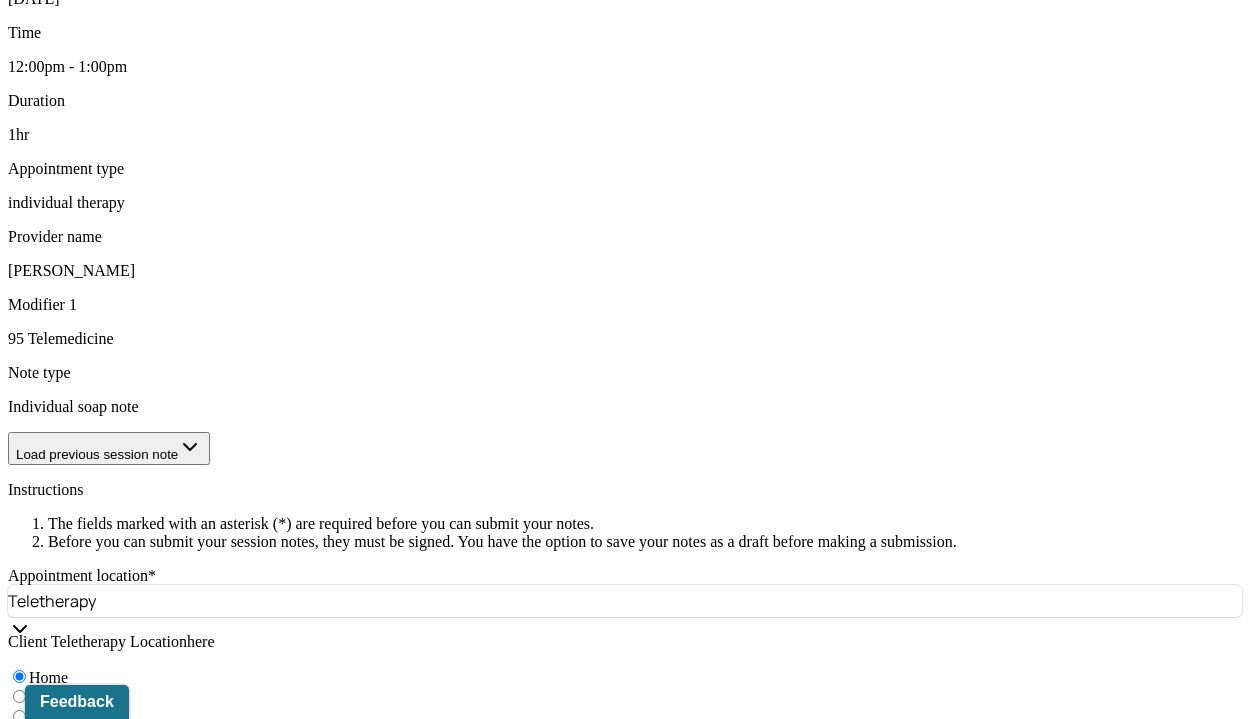 scroll, scrollTop: 618, scrollLeft: 0, axis: vertical 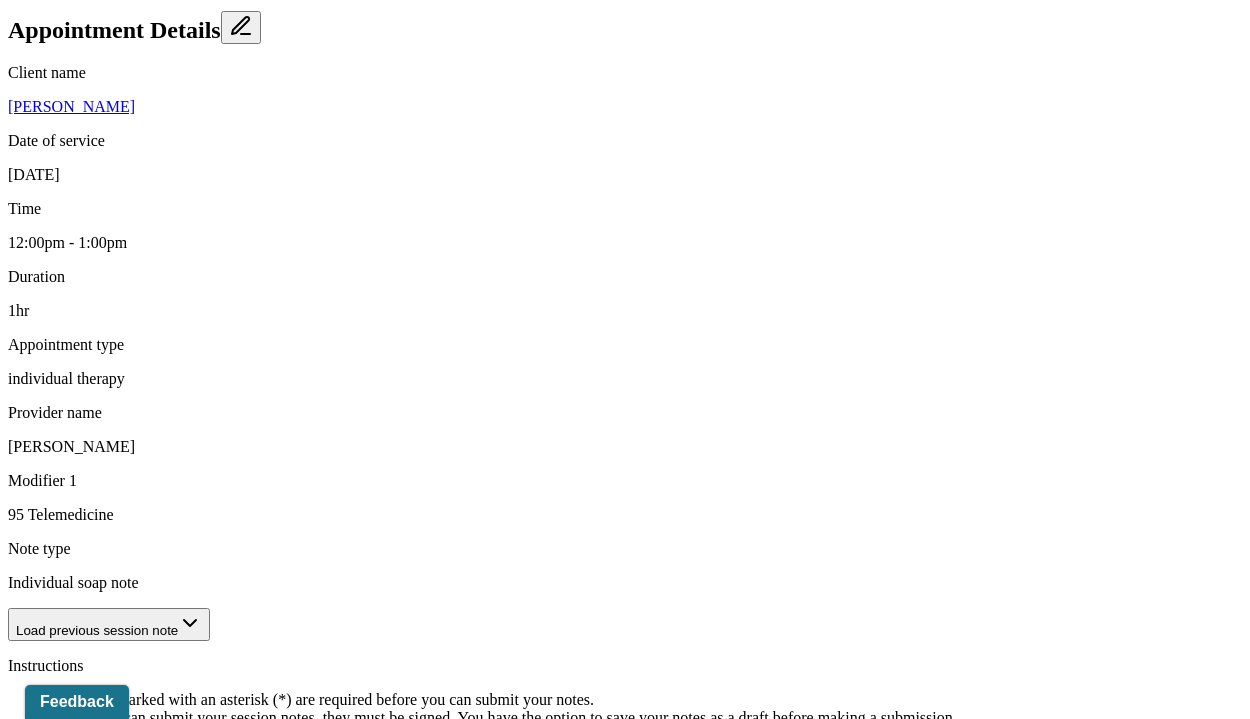 type on "Client was engaged, thoughtful, and willing to reflect on her recent experiences. She demonstrated motivation to explore internal conflicts and appeared receptive to therapeutic guidance and tools offered during the session." 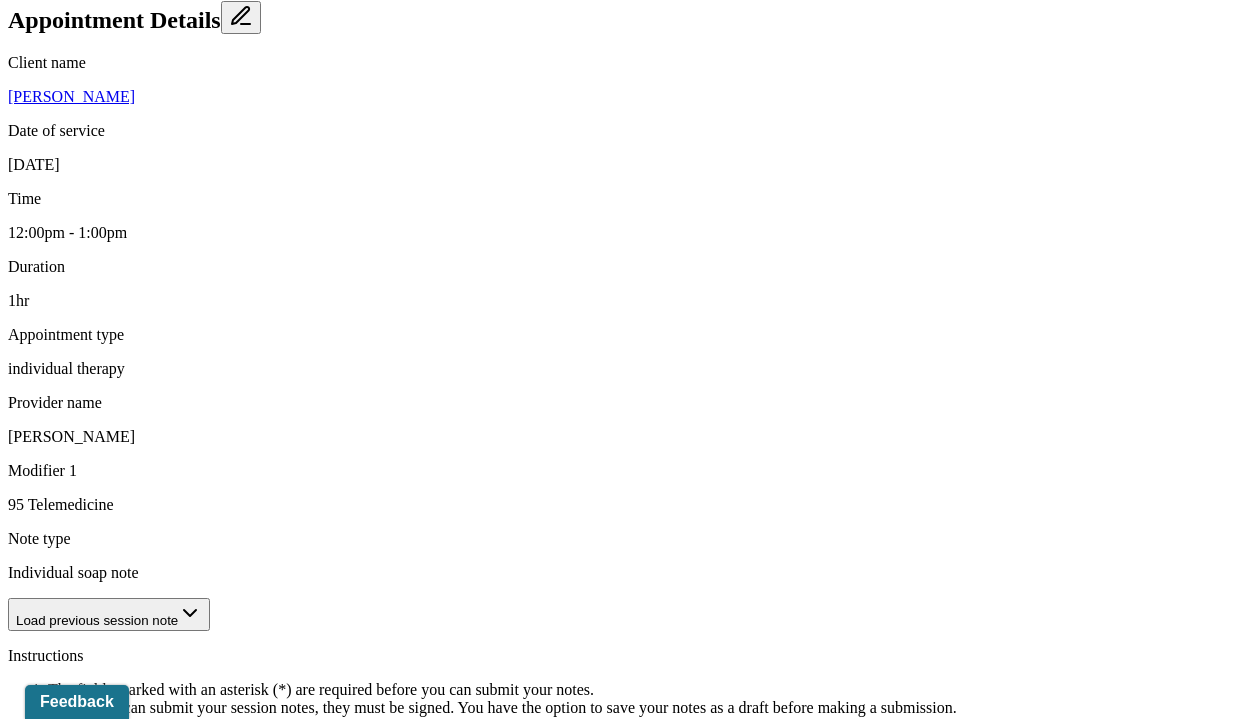 scroll, scrollTop: 0, scrollLeft: 0, axis: both 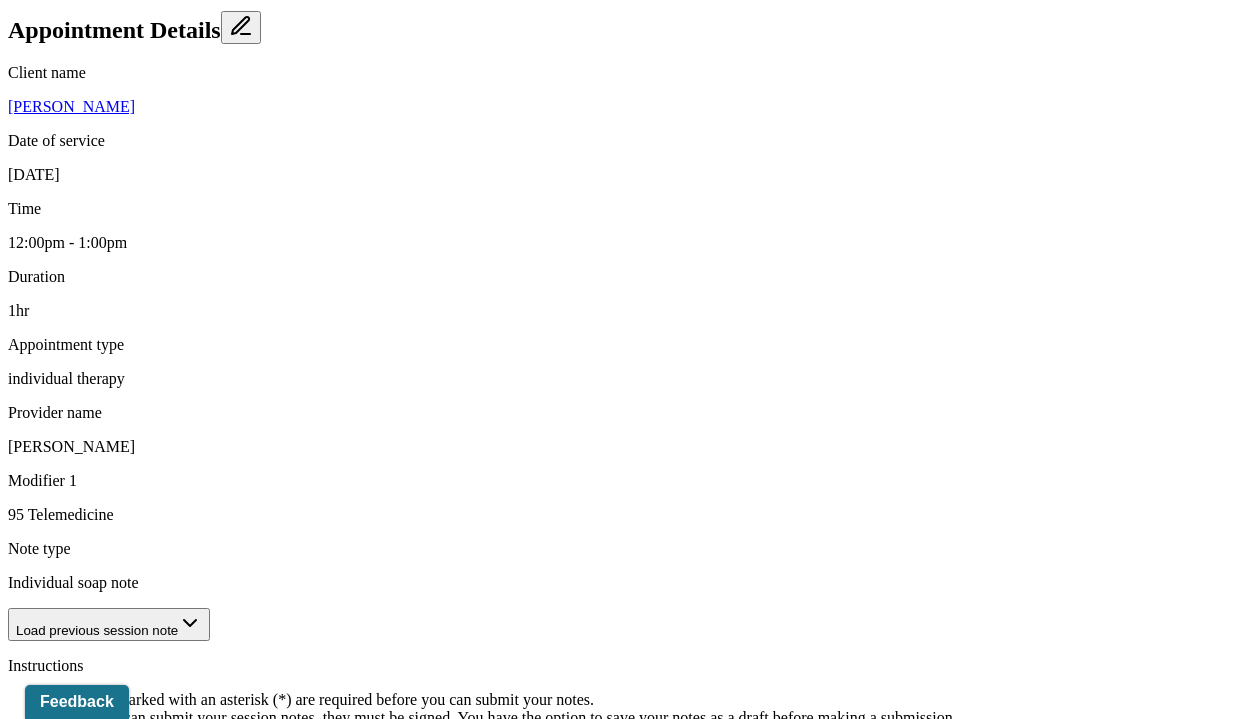 click on "Overwhelm and emotional exhaustion related to excessive obligations
Difficulty with decision-making (particularly around attending a friend’s wedding)
Suppression of personal needs in favor of meeting external expectations
Mild avoidance tendencies (desire to isolate or withdraw to bed despite social demands)
Heightened internal conflict between self-compassion and perceived social responsibility" at bounding box center (413, 1351) 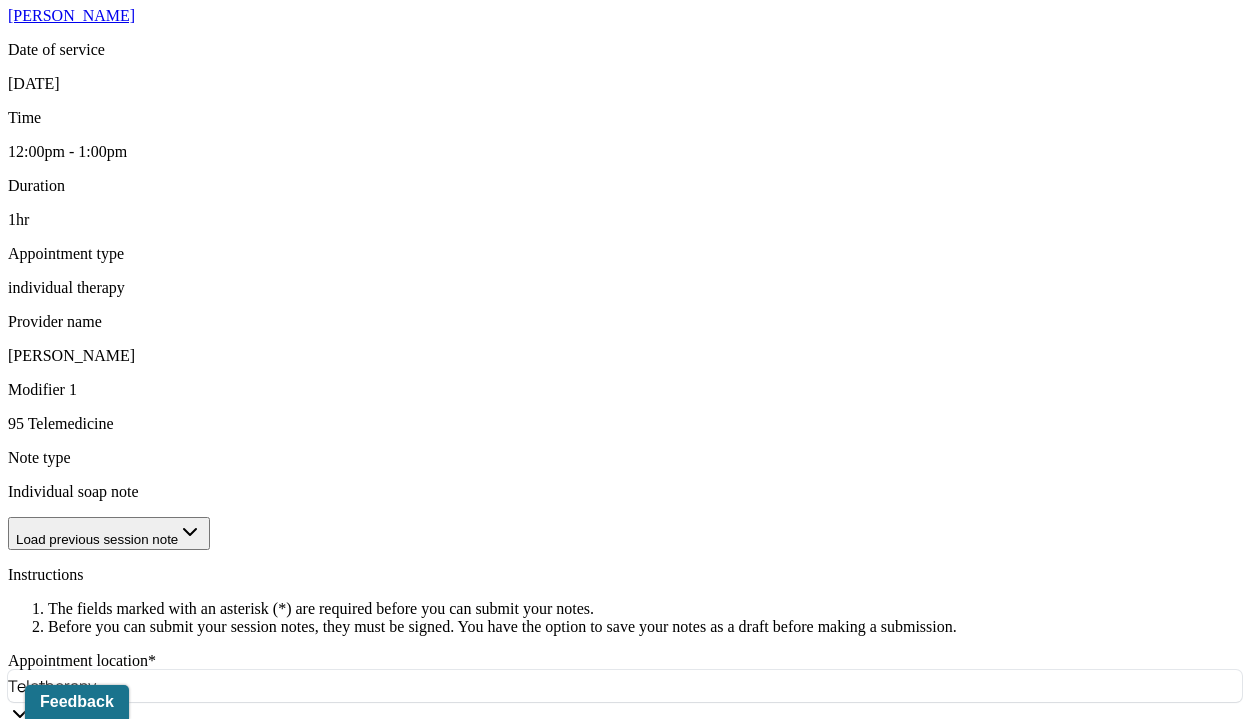 scroll, scrollTop: 837, scrollLeft: 0, axis: vertical 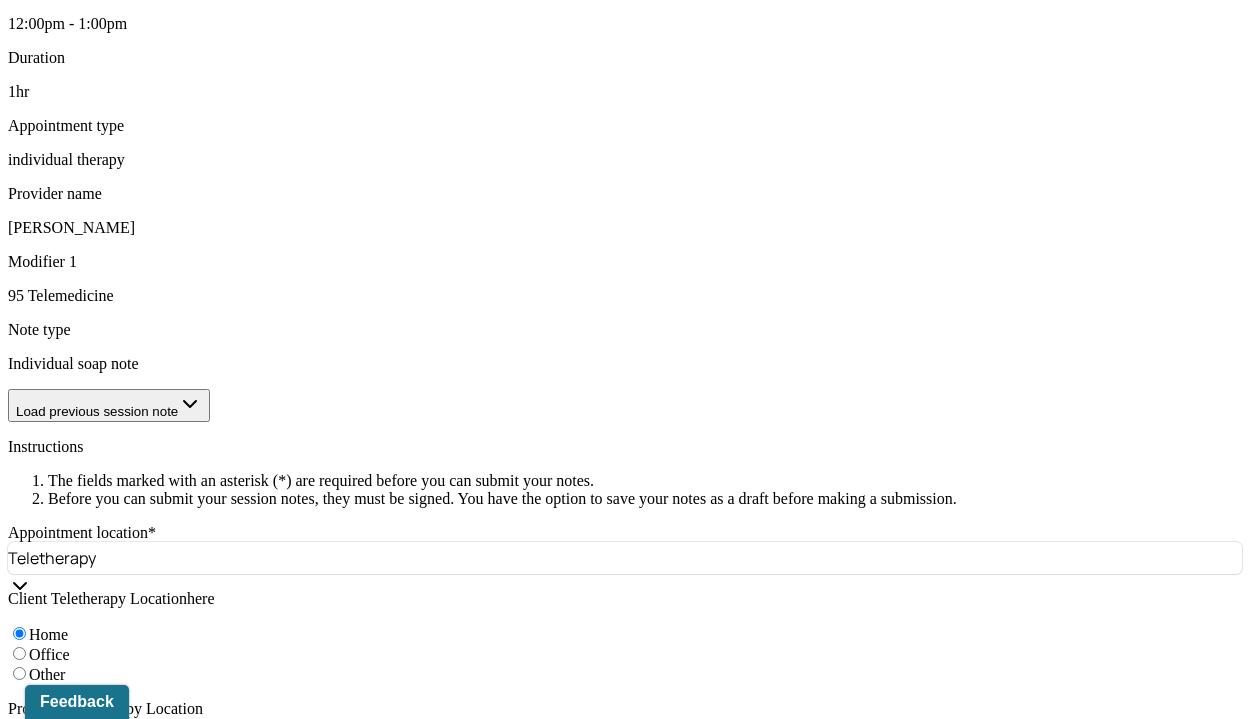 click on "Client reported feeling excessively overwhelmed over the past two weeks due to multiple obligations, including hosting her birthday party, managing work responsibilities, and showing up for loved ones. Despite meeting these commitments, she shared that her primary desire was to be at home resting, noting experiencing slight back pain and [MEDICAL_DATA]. Additionally, she processed her difficulty in making a decision regarding attendance at a friend’s wedding, indicating internal conflict between personal needs and perceived social expectations." at bounding box center (88, 1423) 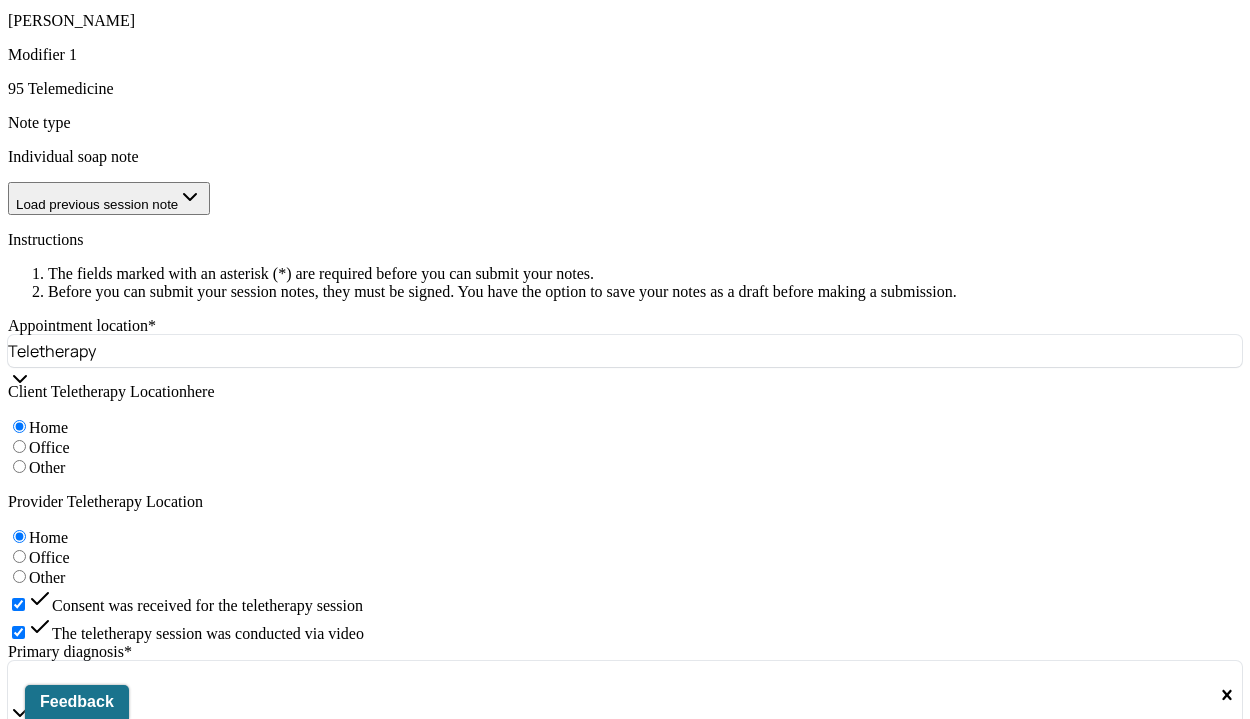 scroll, scrollTop: 9, scrollLeft: 0, axis: vertical 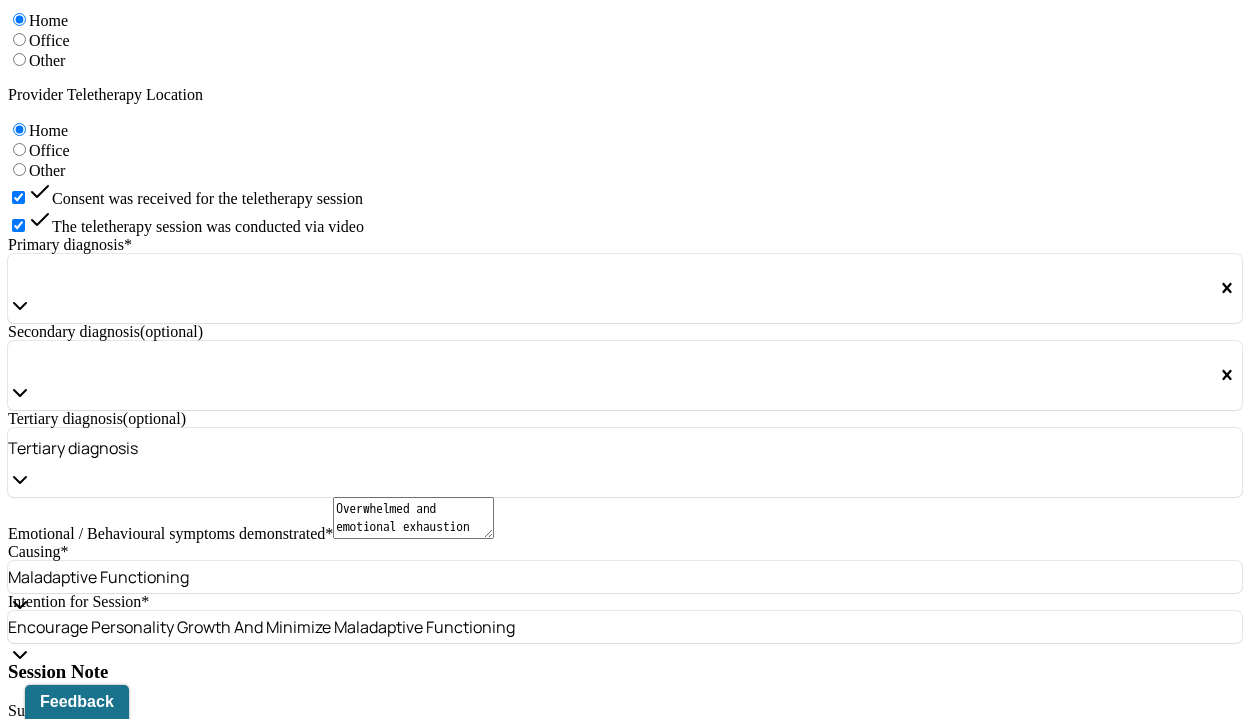 click on "Client continues to experience elevated stress levels associated with overcommitment and difficulty asserting personal boundaries. The emotional and physical symptoms suggest somatic responses to feeling overwhelmed. The client demonstrated increased insight during guided questioning and was able to acknowledge her own desires, which reflects progress in self-awareness.  Utilized  ACT and [MEDICAL_DATA] to strengthen emotional regulation and improve values-based decision-making." at bounding box center [88, 1123] 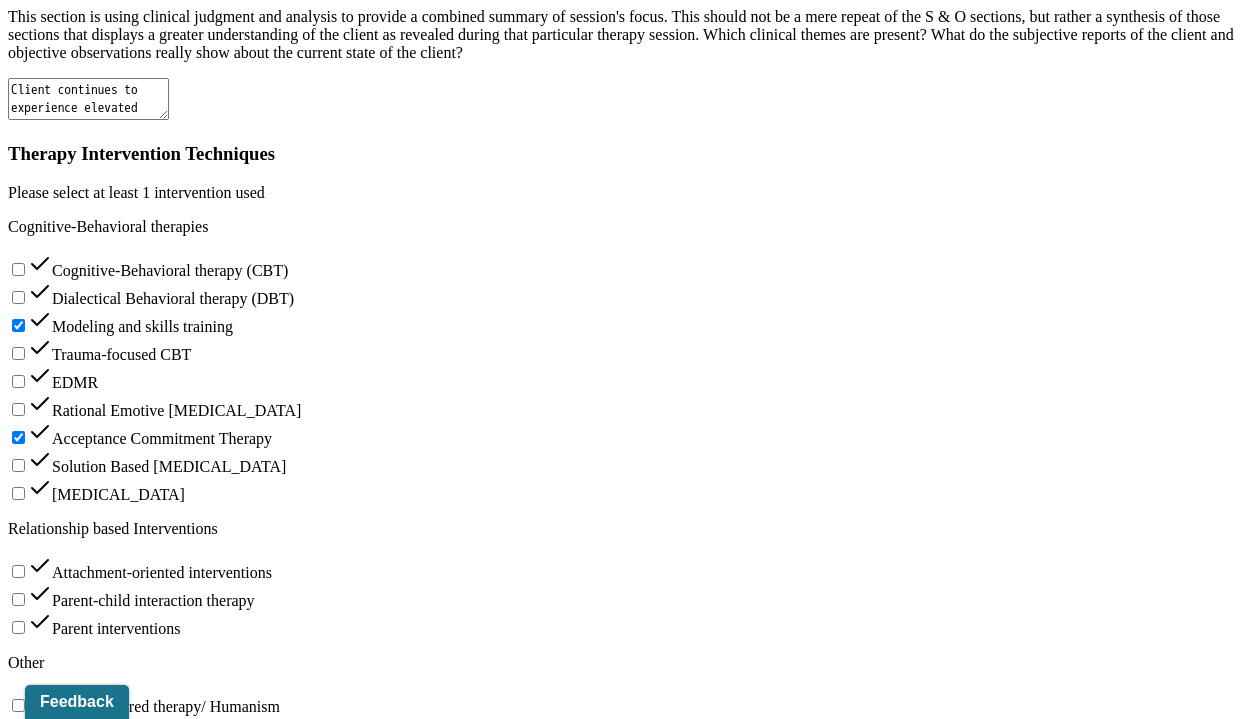 scroll, scrollTop: 2587, scrollLeft: 0, axis: vertical 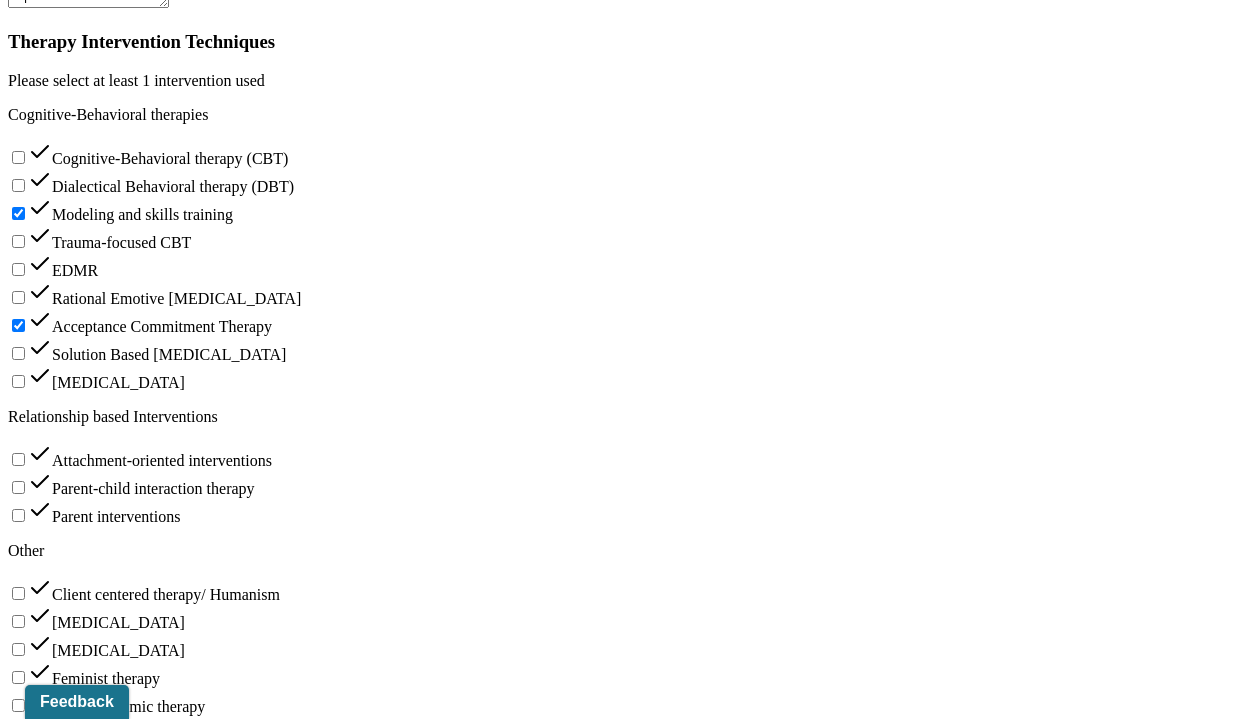 click on "Client is beginning to implement time management strategies in the morning, which may support more consistent nighttime habits. Further focus on establishing a structured bedtime routine is needed." at bounding box center (242, 1887) 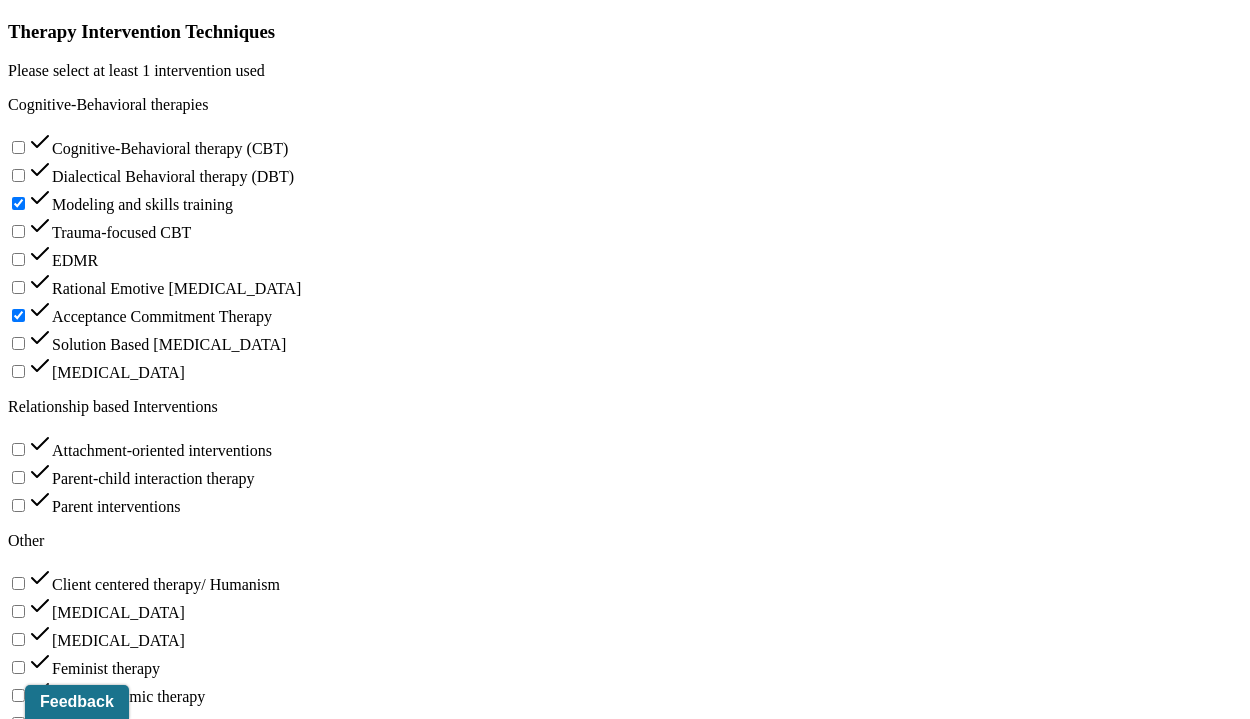 drag, startPoint x: 441, startPoint y: 184, endPoint x: 259, endPoint y: 127, distance: 190.71707 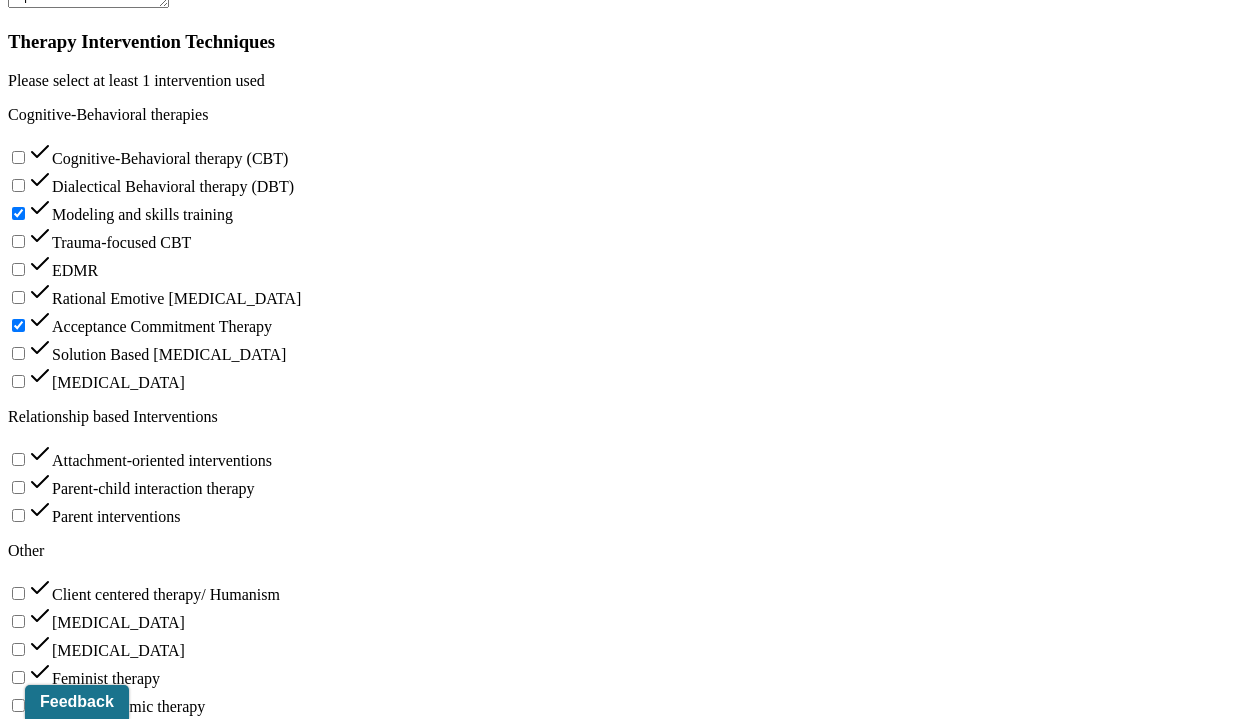 drag, startPoint x: 1053, startPoint y: 211, endPoint x: 829, endPoint y: 166, distance: 228.47539 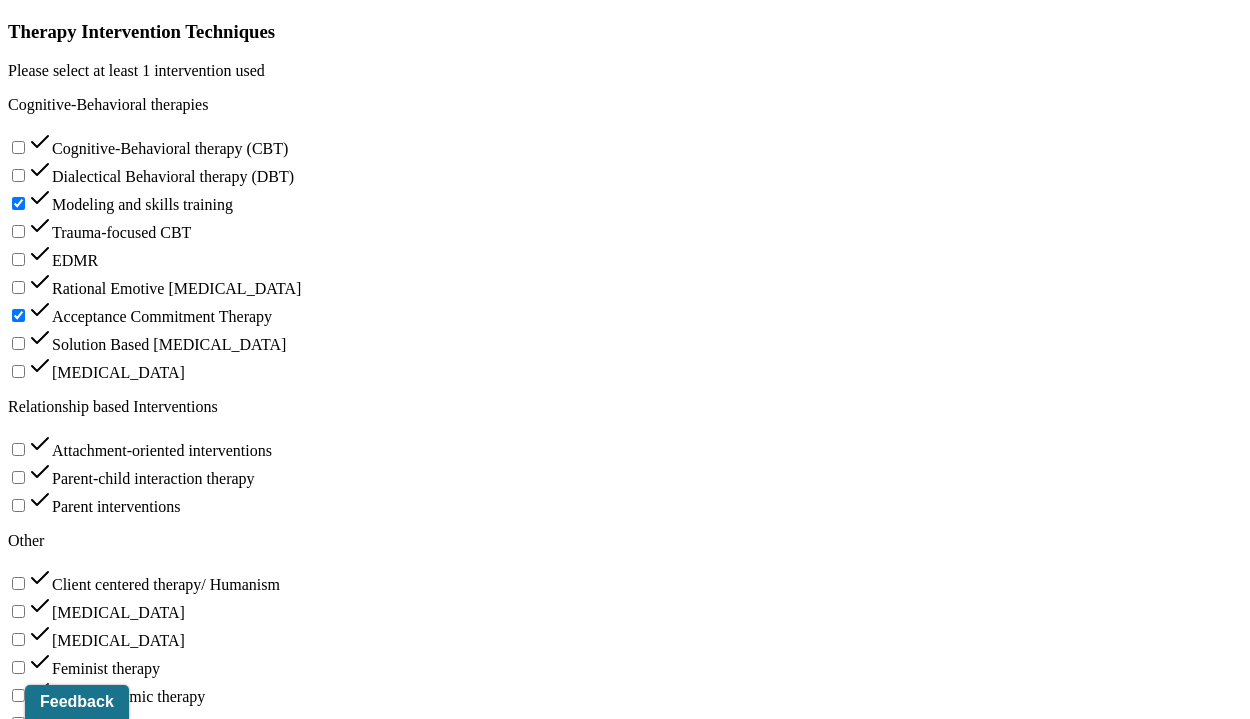 paste on "engaged in values-based exploration and began identifying her true desires, indicating growing ability to tolerate emotional discomfort while considering self-supportive choices." 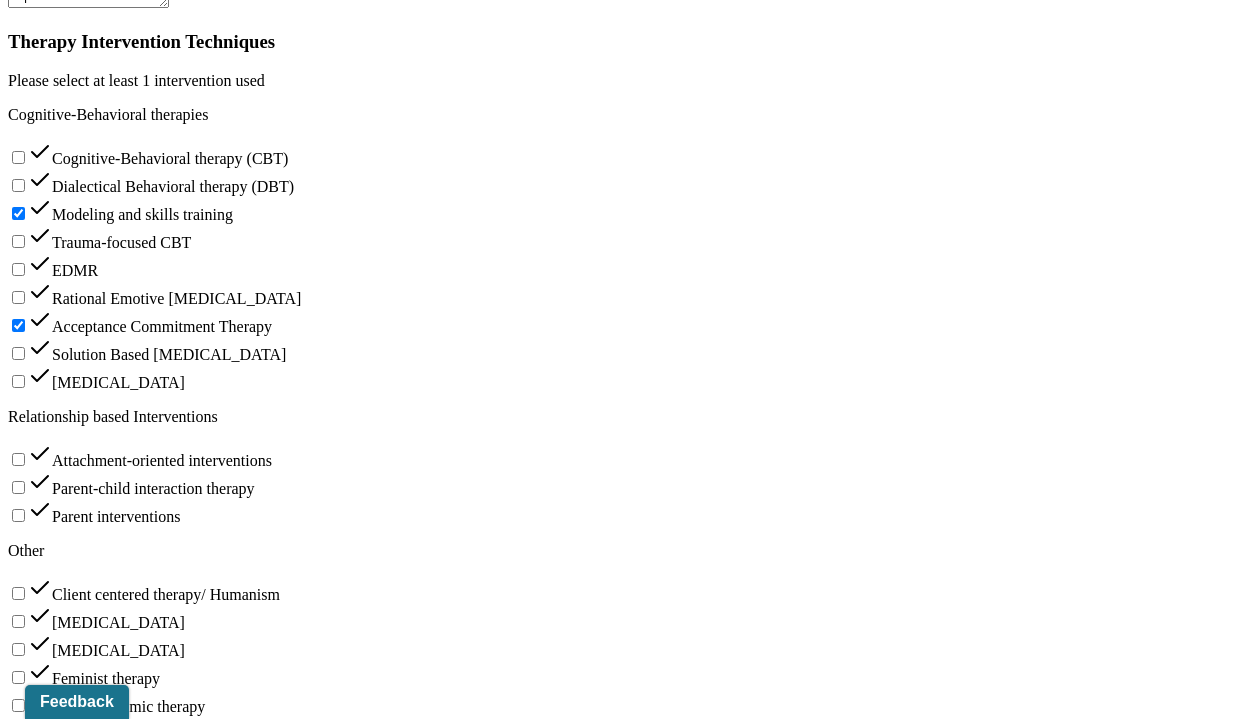 click on "Progress  made;" at bounding box center [178, 1703] 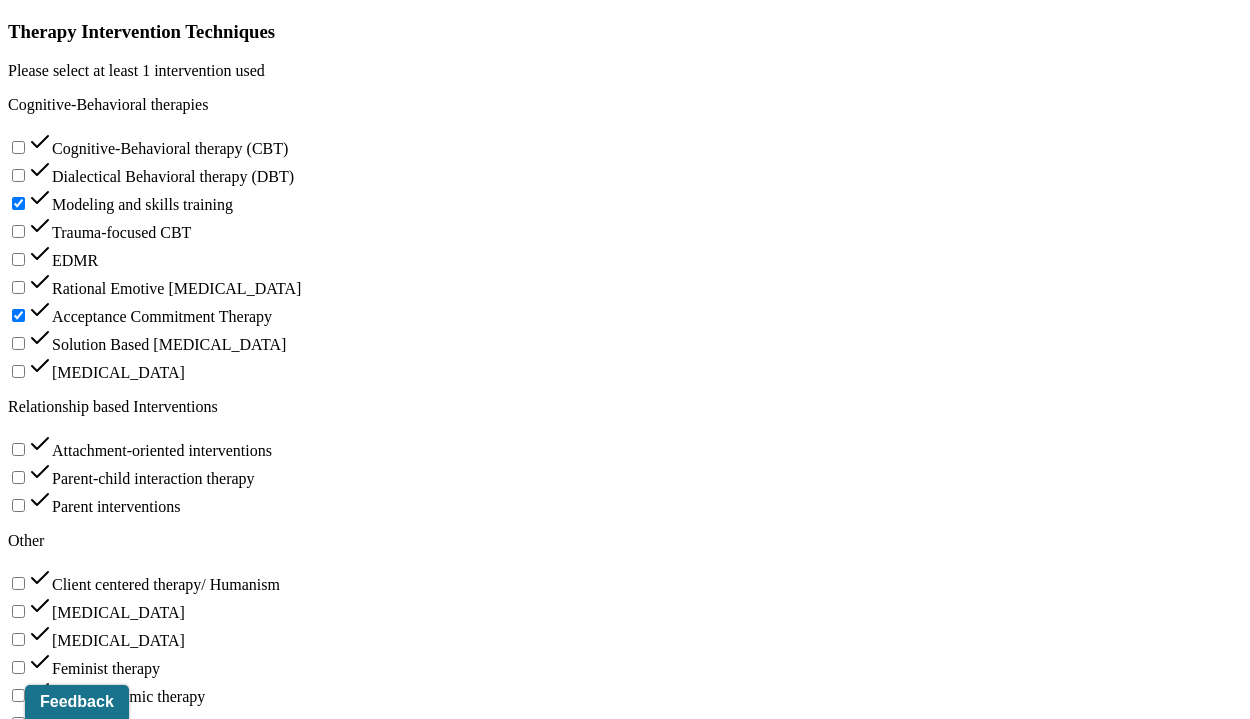 click on "Progress  made; Client engaged in values-based exploration and identifying her true desires, indicating growing ability to tolerate emotional discomfort while considering self-supportive choices." at bounding box center (178, 1693) 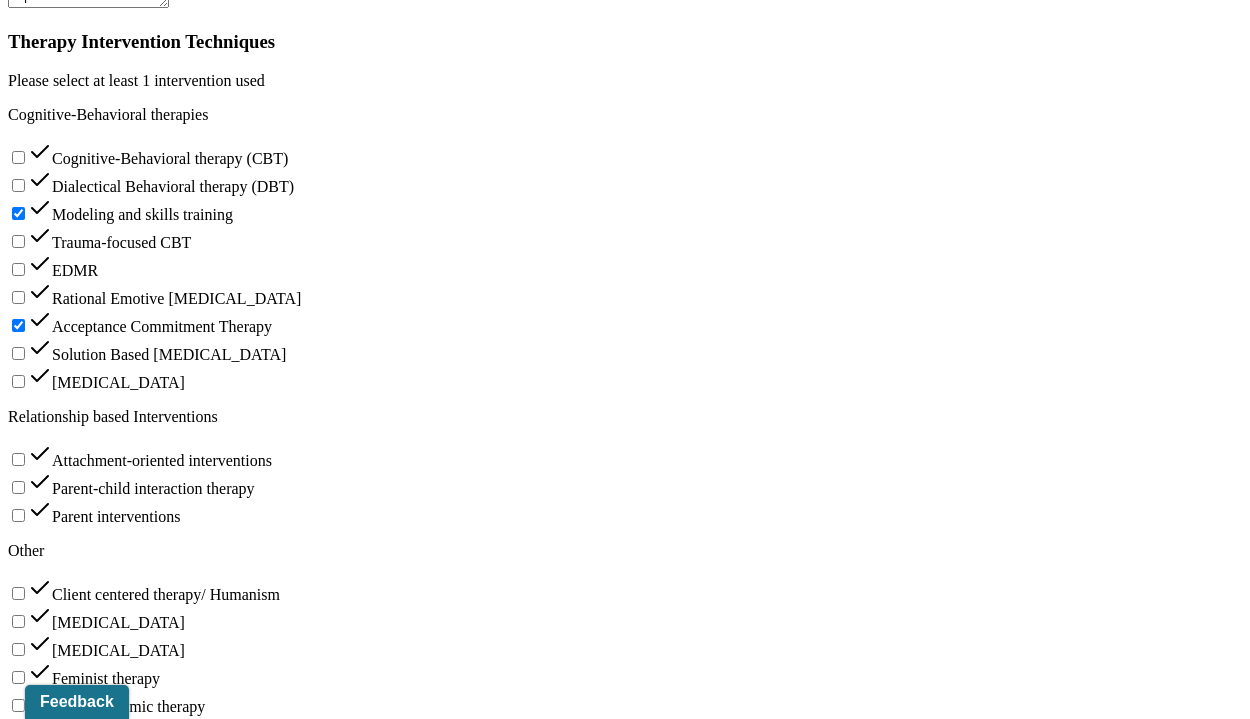 click on "Progress  made; Client engaged in values-based exploration and was able to identify her true desires, indicating growing ability to tolerate emotional discomfort while considering self-supportive choices." at bounding box center (178, 1703) 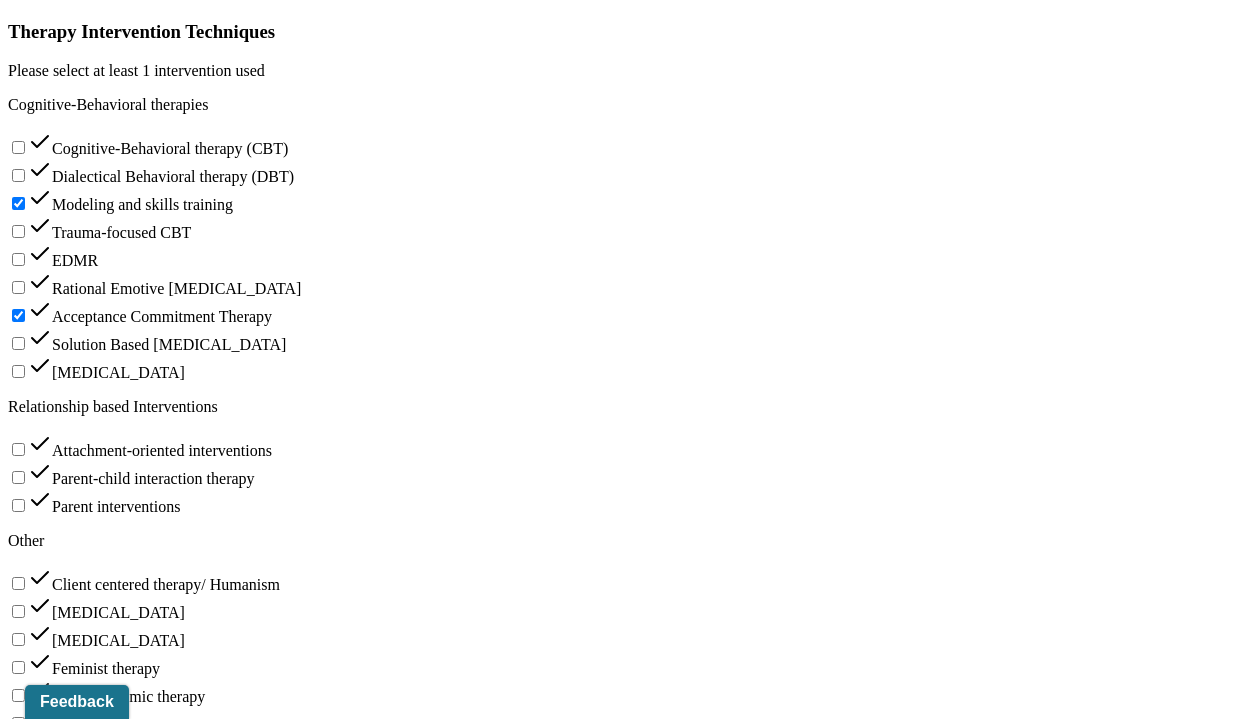 scroll, scrollTop: 0, scrollLeft: 0, axis: both 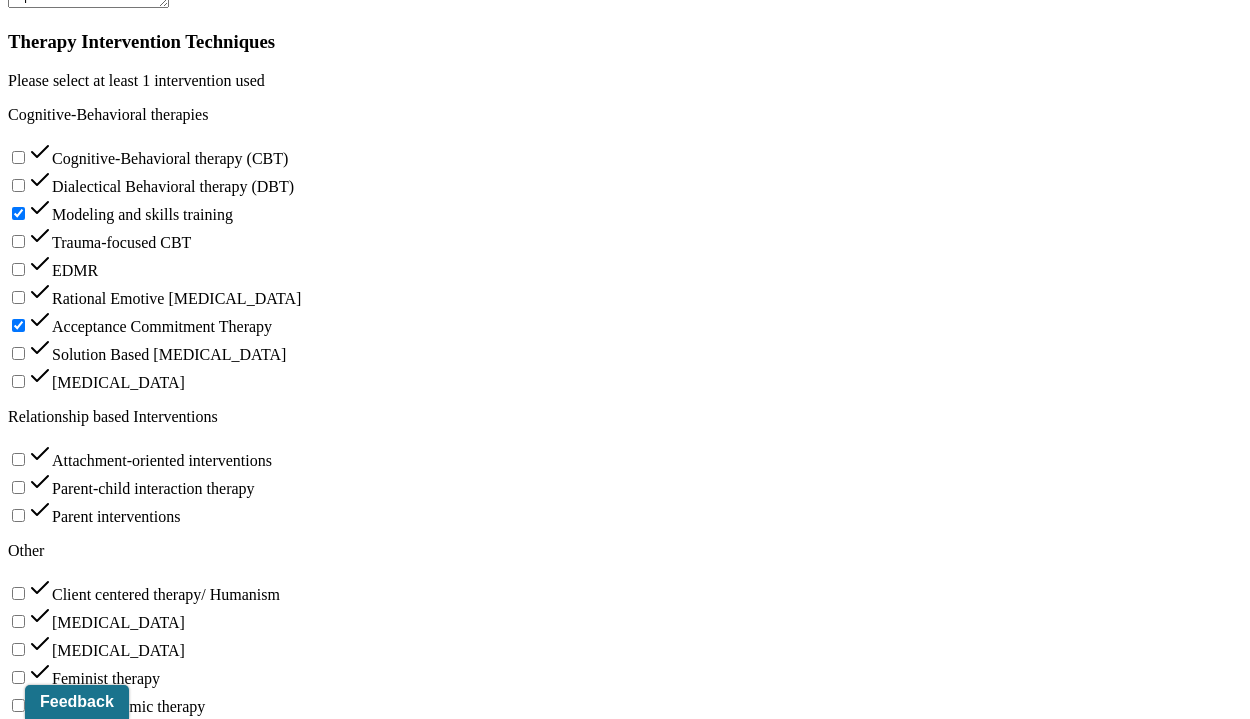 click on "Client showed increased ability to recognize changes in mood related to stress and overcommitment. She articulated her emotional state clearly in session, indicating growth in self-awareness. Further progress needed in applying this awareness consistently day to day." at bounding box center [179, 1795] 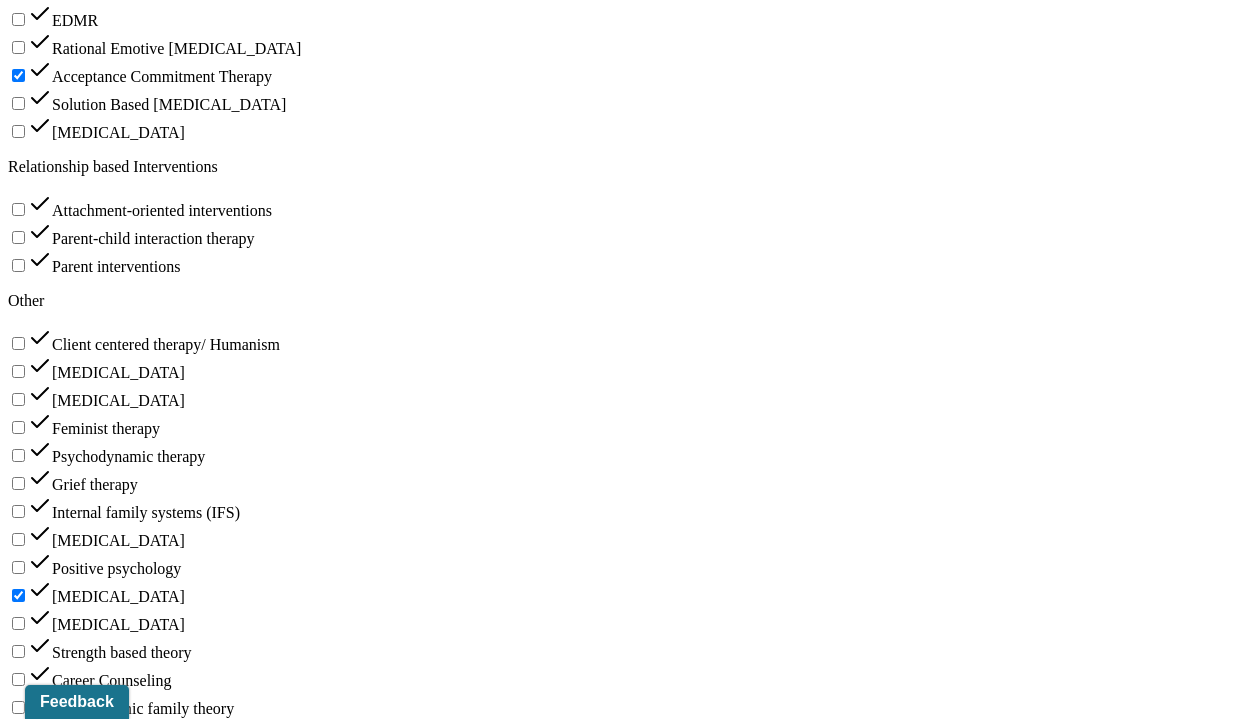 scroll, scrollTop: 2902, scrollLeft: 0, axis: vertical 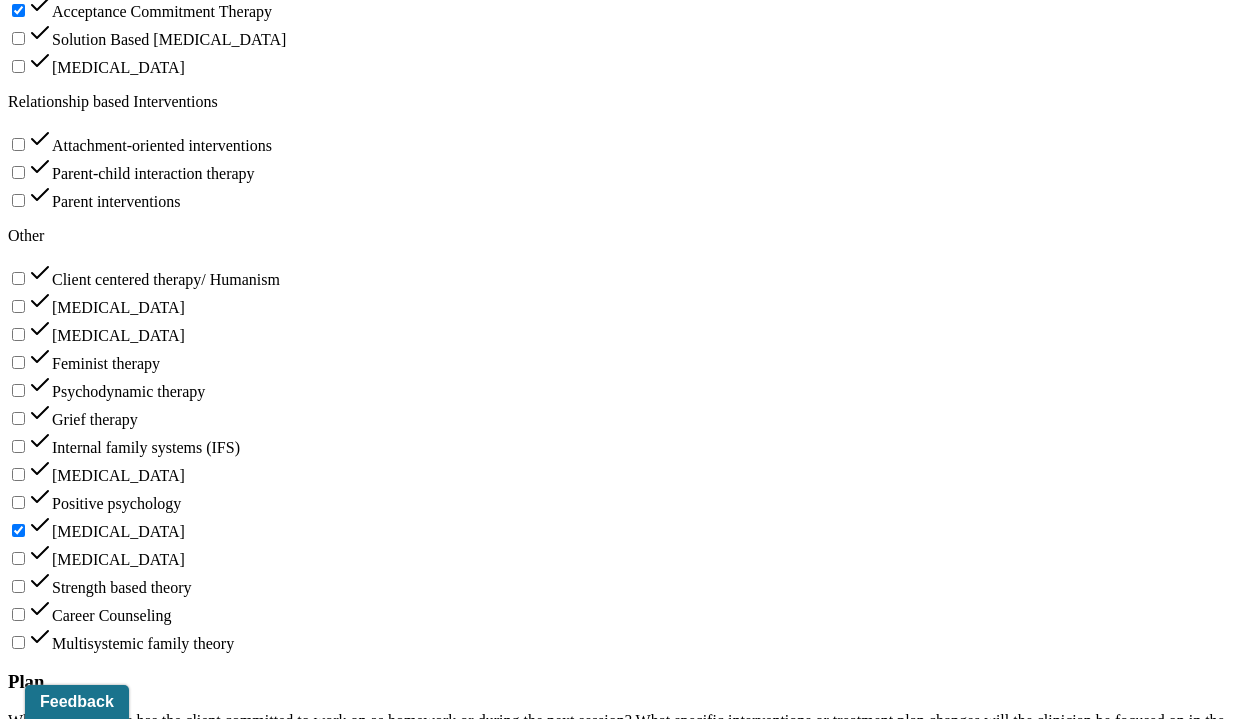 type on "Client showed increased ability to recognize changes in mood related to stress and overcommitment. She articulated her emotional state clearly in session, indicating growth in self-awareness. Further progress needed in applying this awareness consistently day to day." 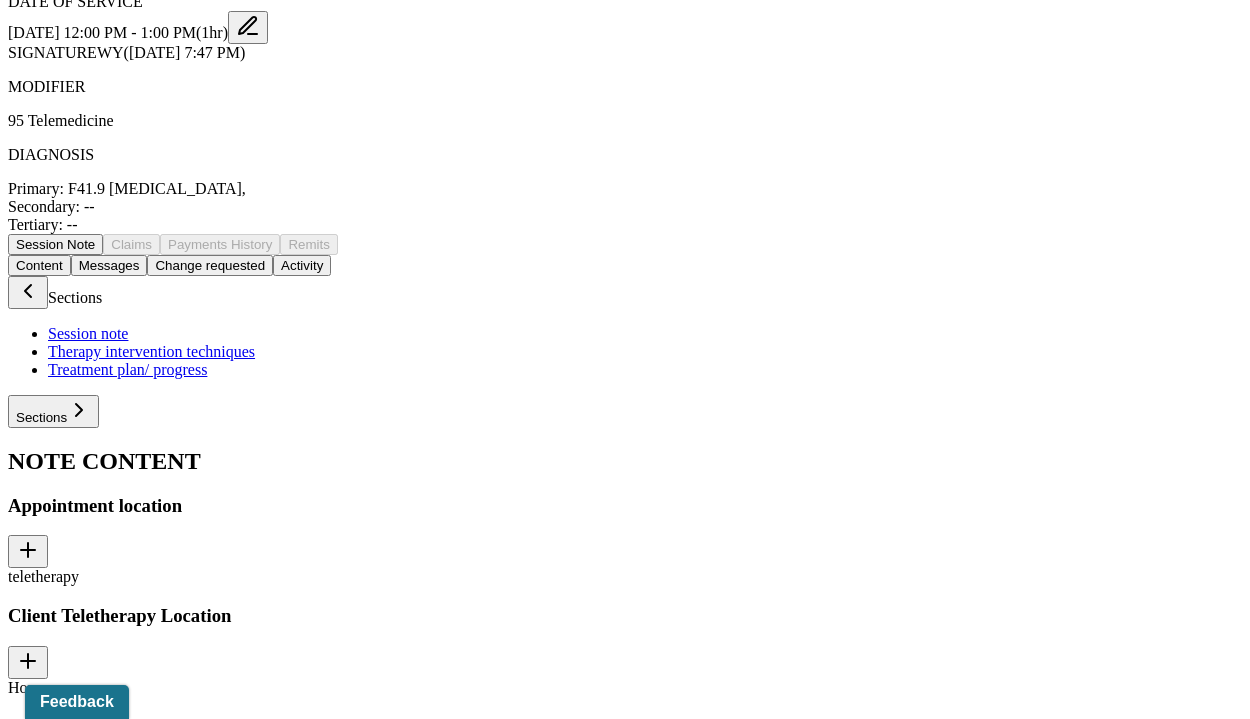 scroll, scrollTop: 0, scrollLeft: 0, axis: both 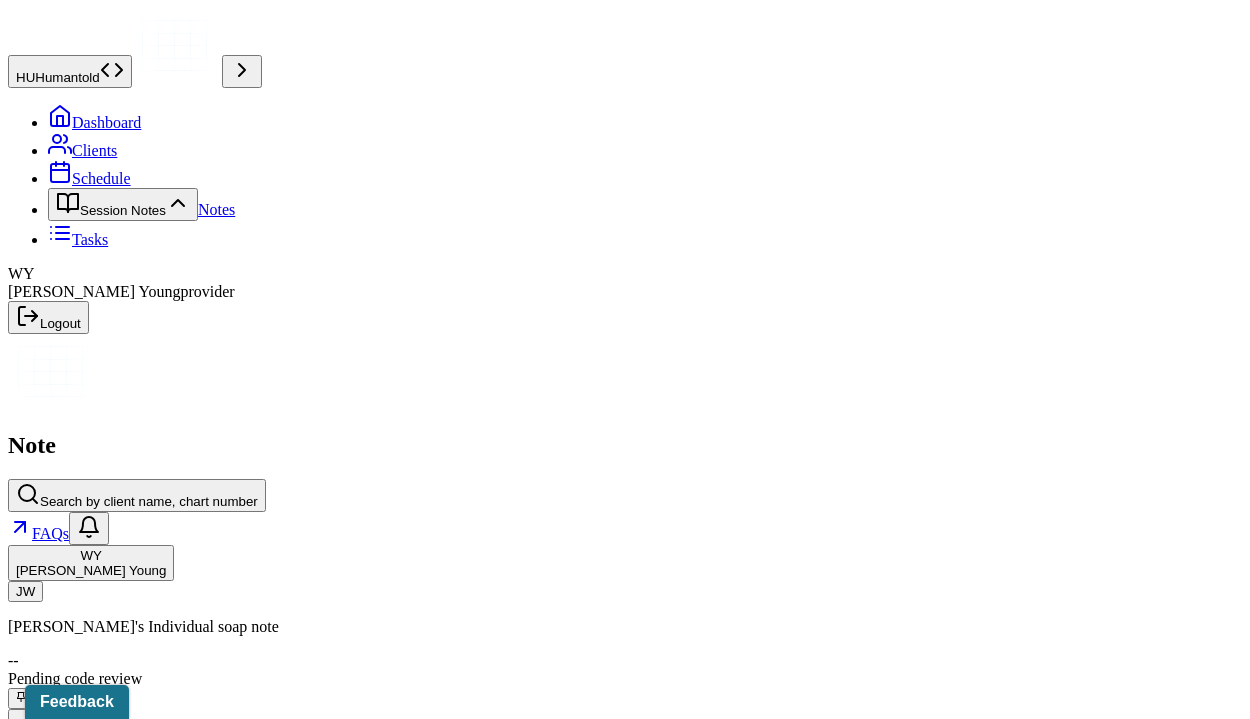 click on "Session Notes" at bounding box center (123, 204) 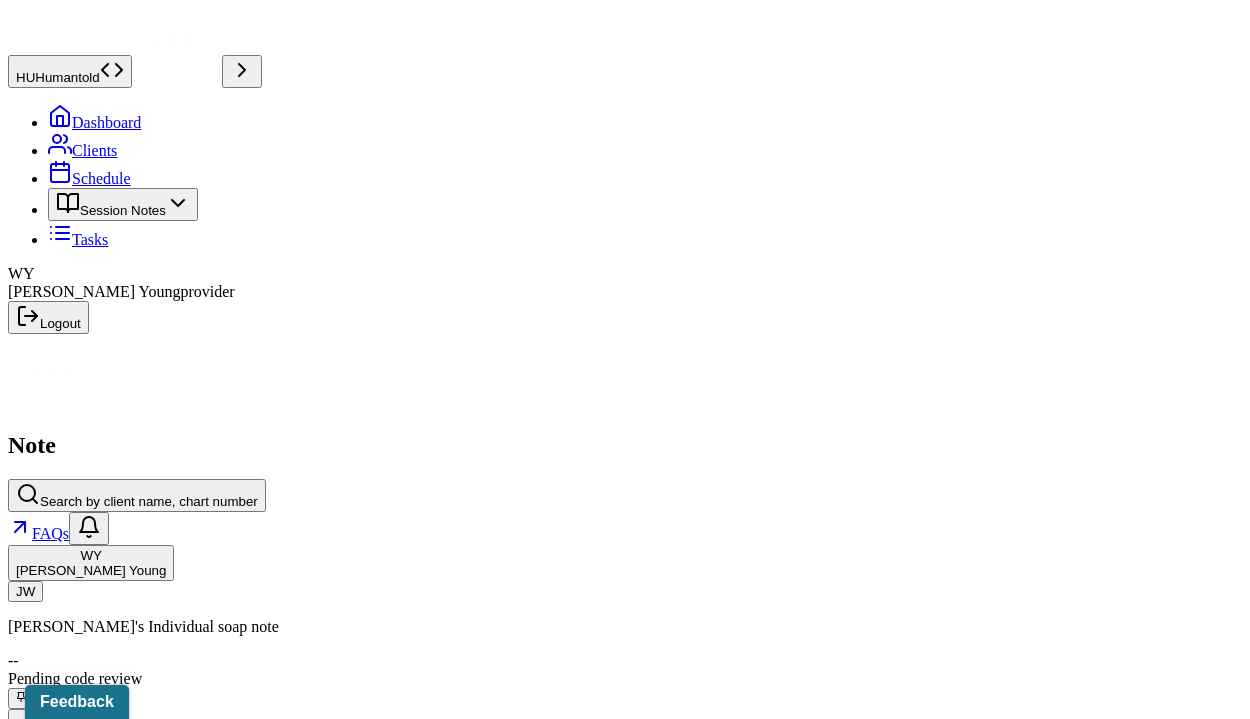 click on "Tasks" at bounding box center [78, 239] 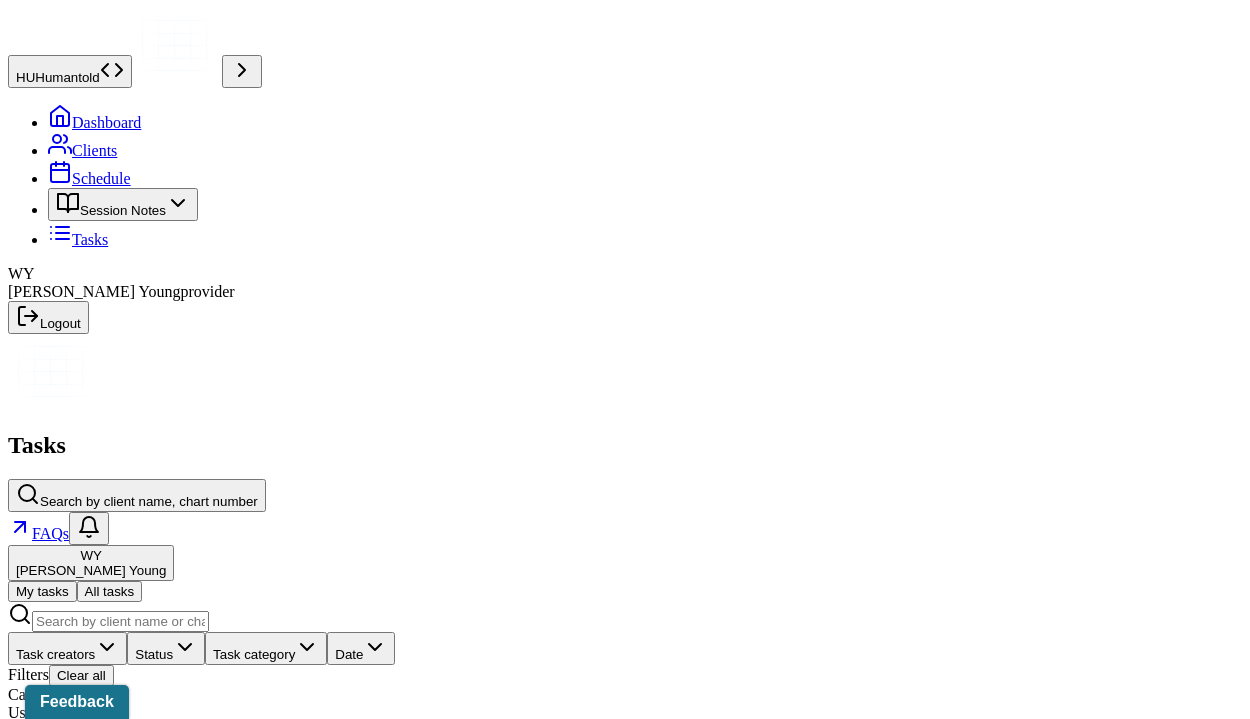 click on "Session Notes" at bounding box center [123, 204] 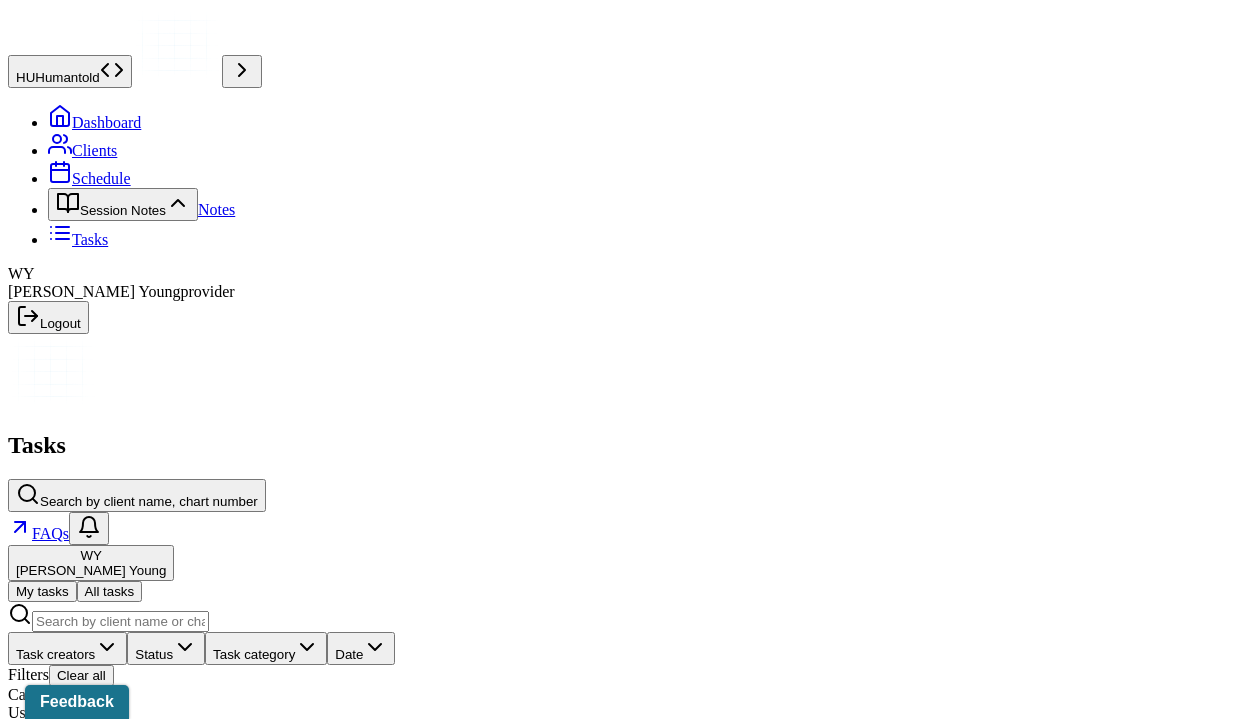 click on "Notes" at bounding box center (216, 209) 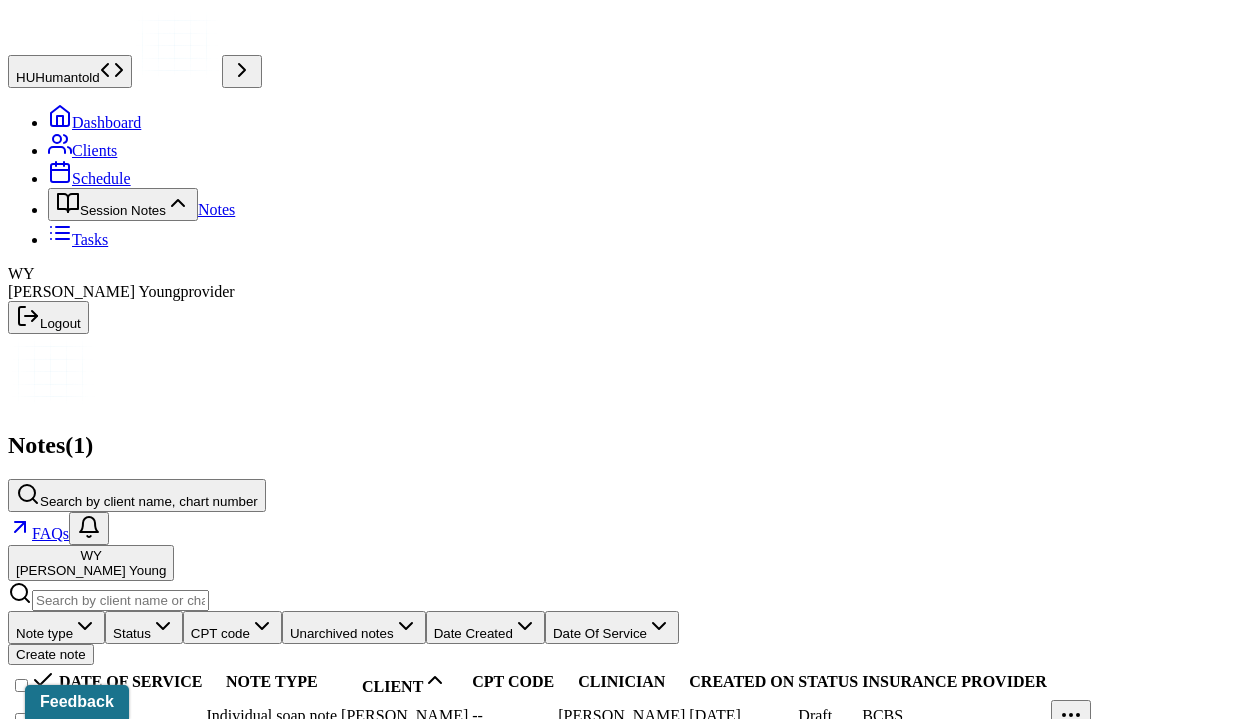 click on "Dashboard" at bounding box center [94, 122] 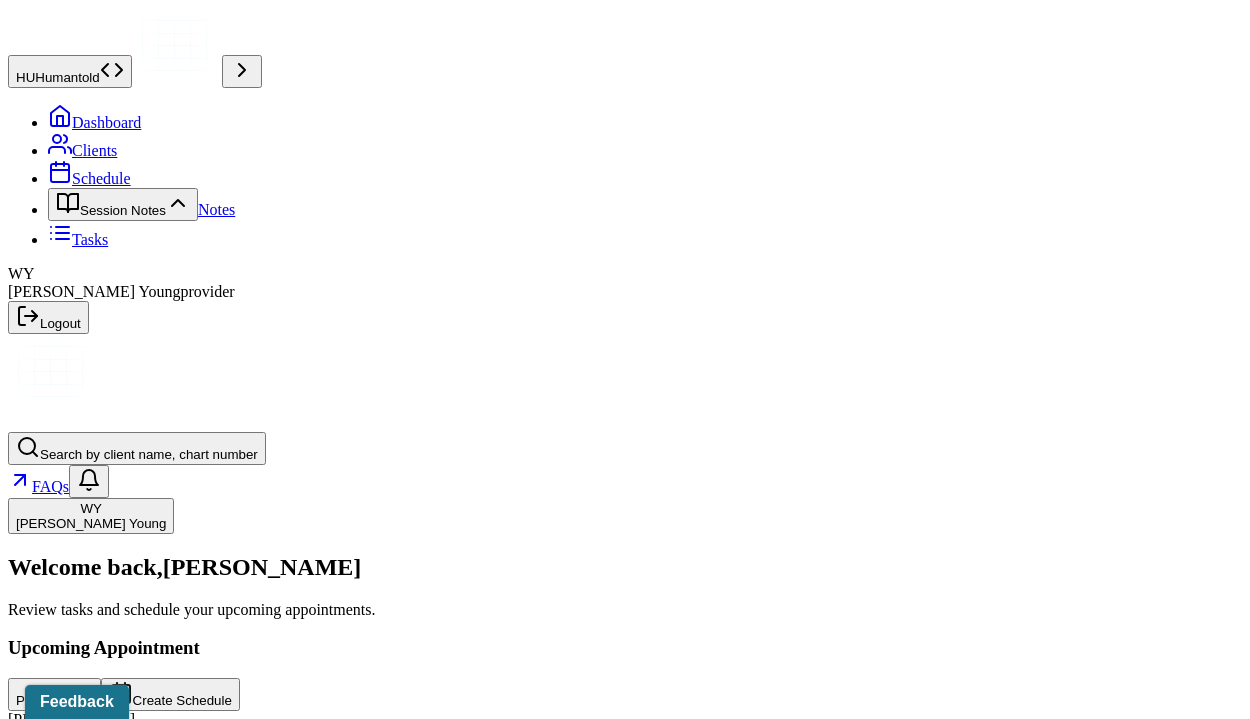 click on "Dashboard Clients Schedule Session Notes Notes Tasks WY [PERSON_NAME] provider Logout" at bounding box center (625, 258) 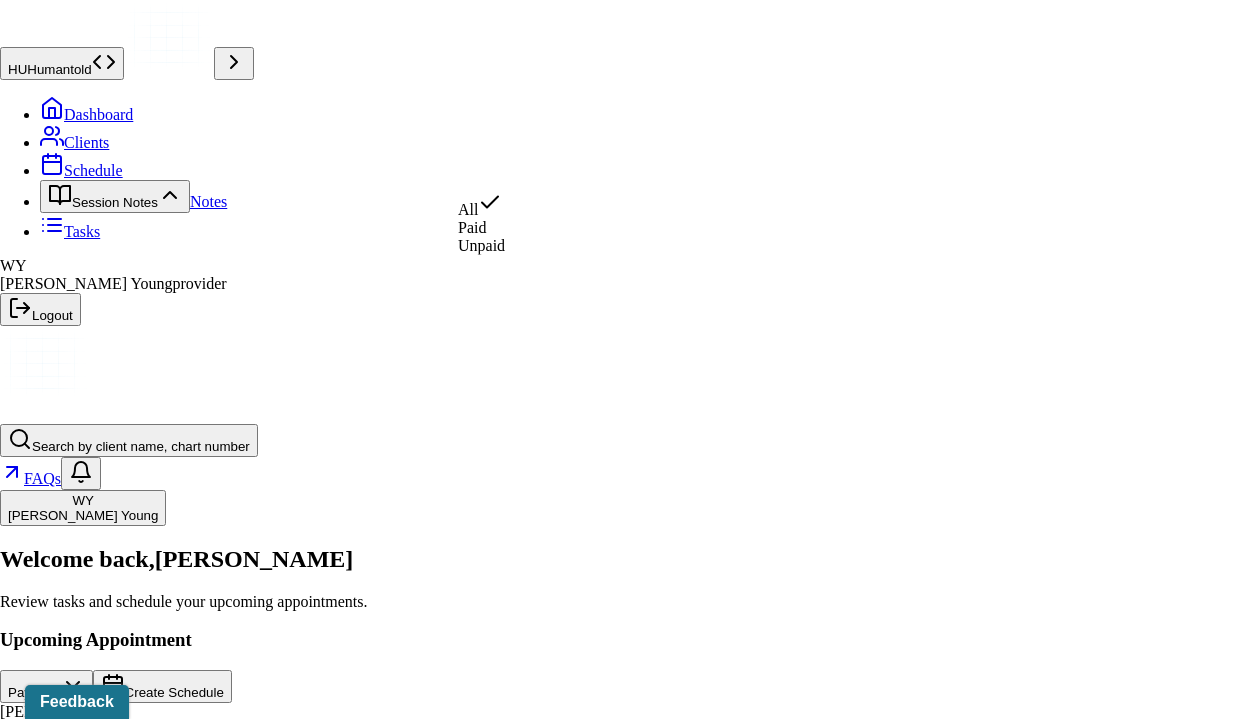 click on "Paid" at bounding box center [472, 227] 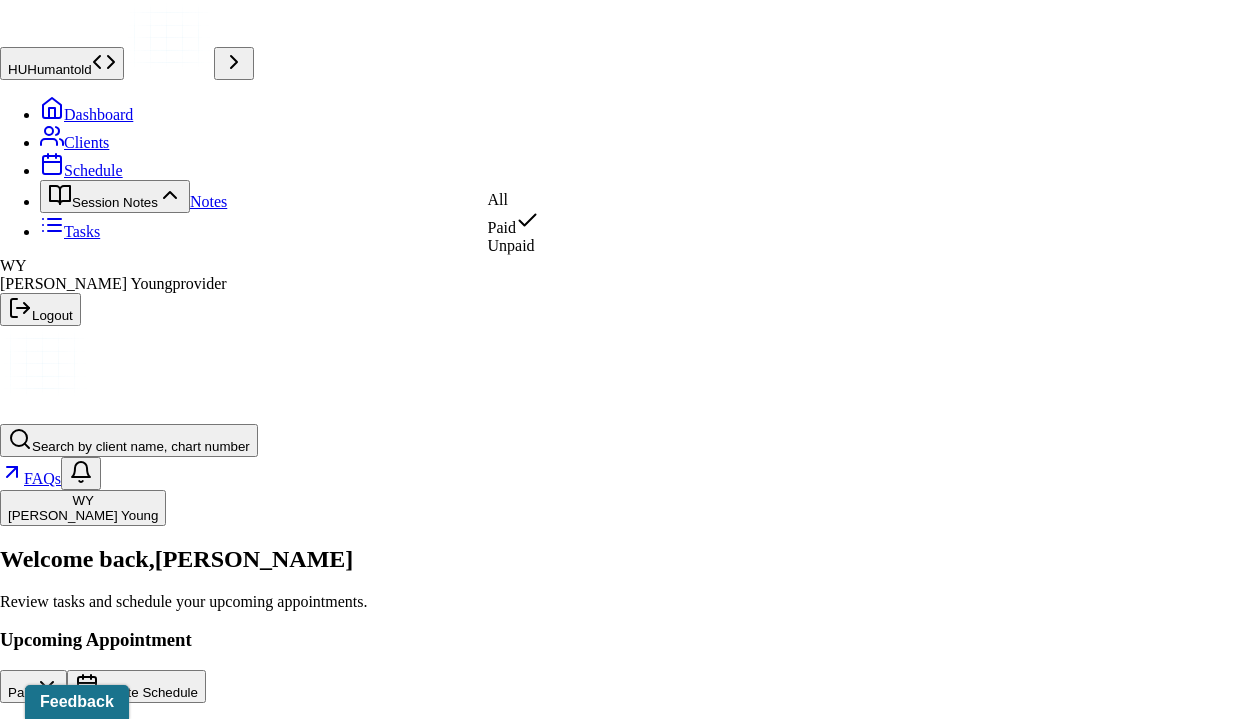 click on "Paid" at bounding box center (33, 686) 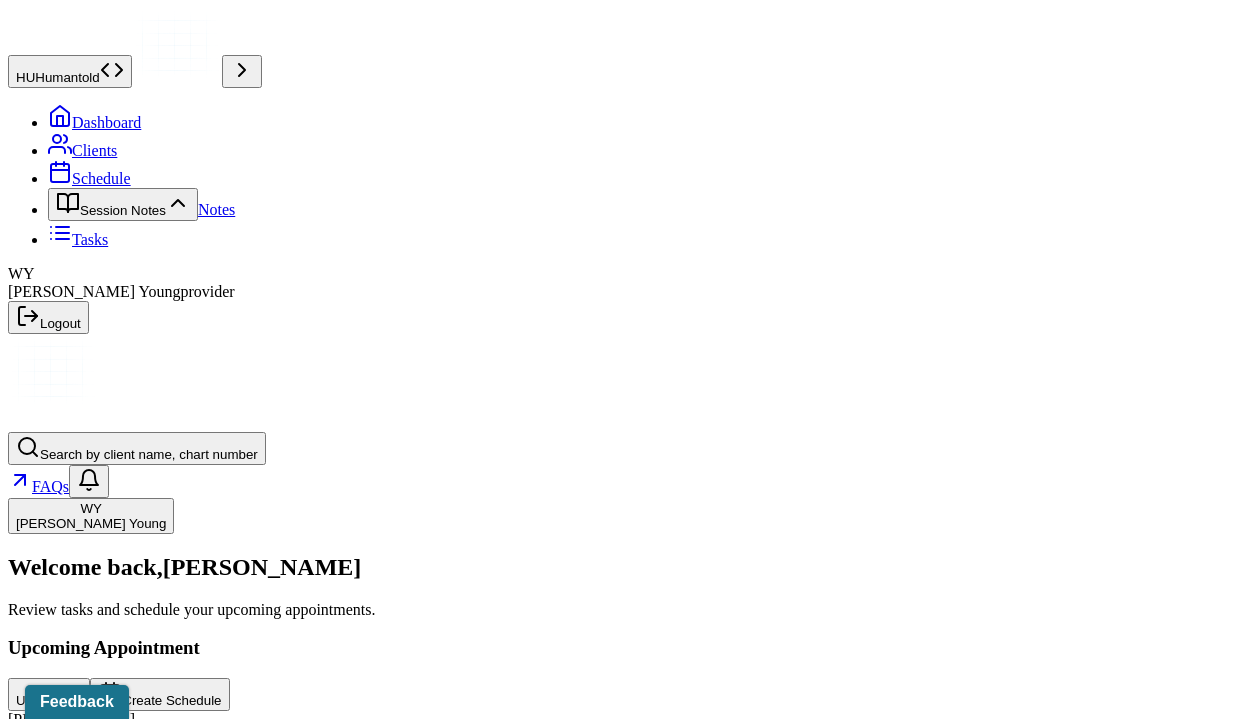 click on "Unpaid" at bounding box center [49, 694] 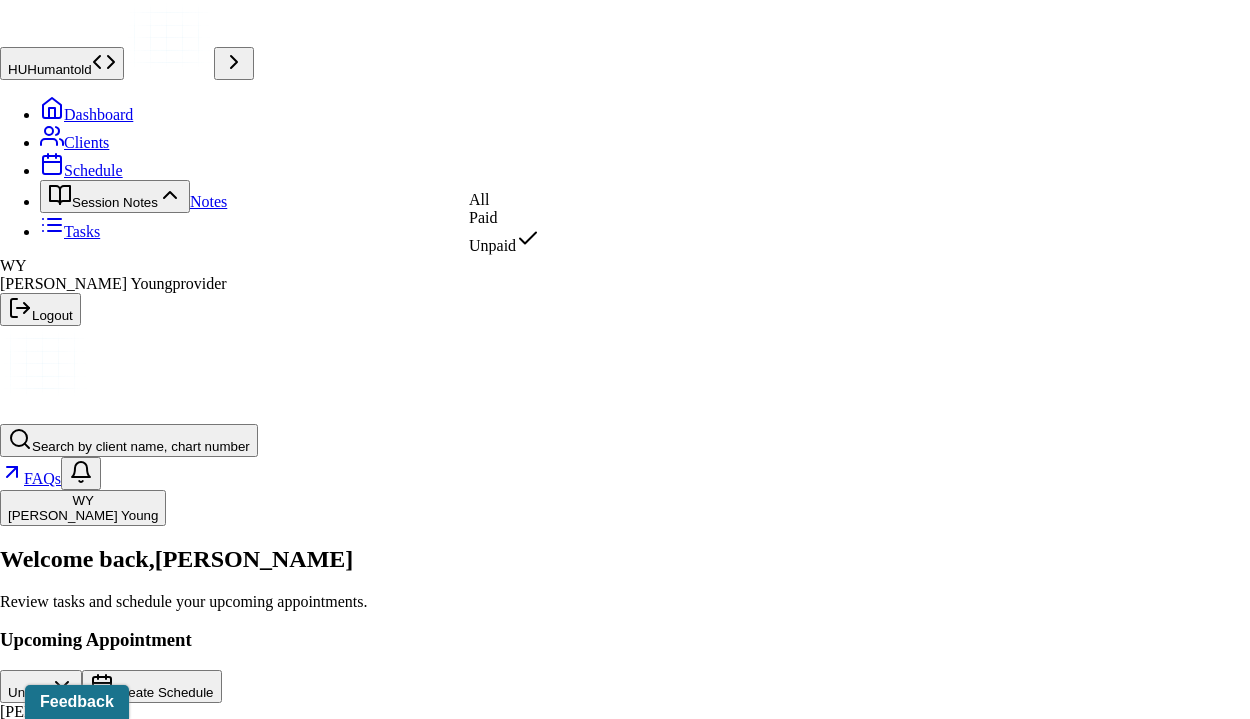 click on "All Paid Unpaid" at bounding box center [519, 223] 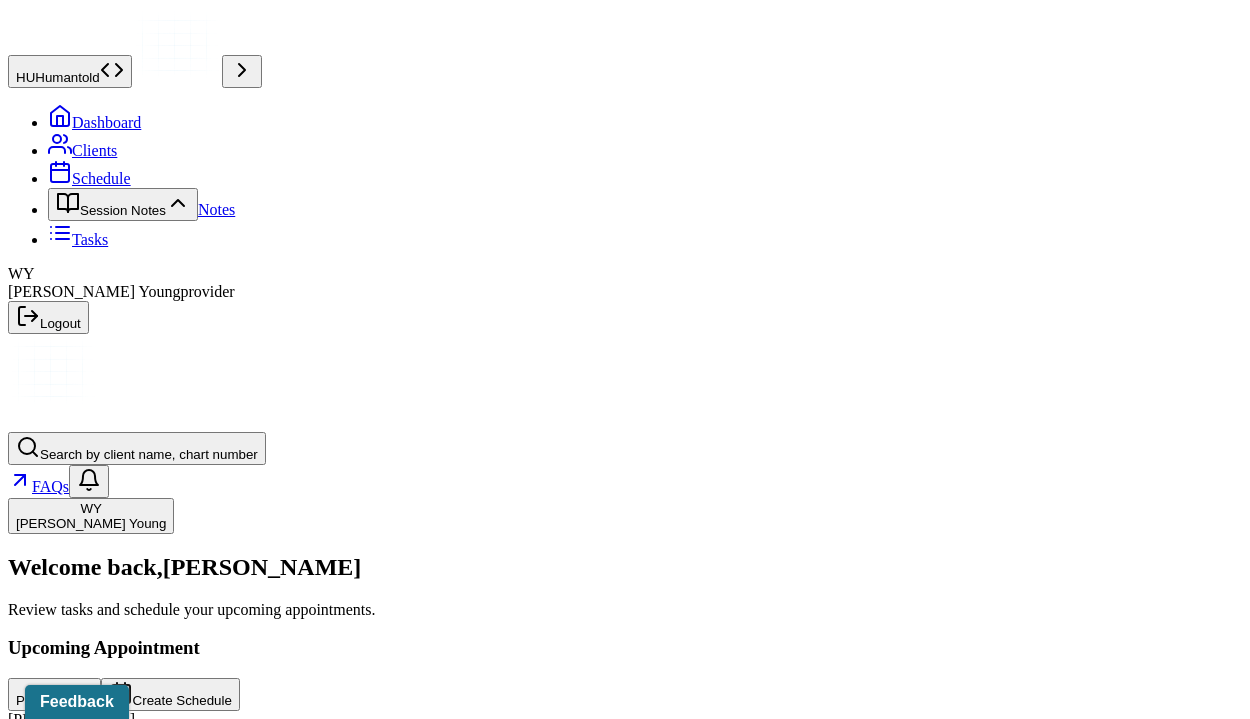 click on "Payment" at bounding box center (54, 694) 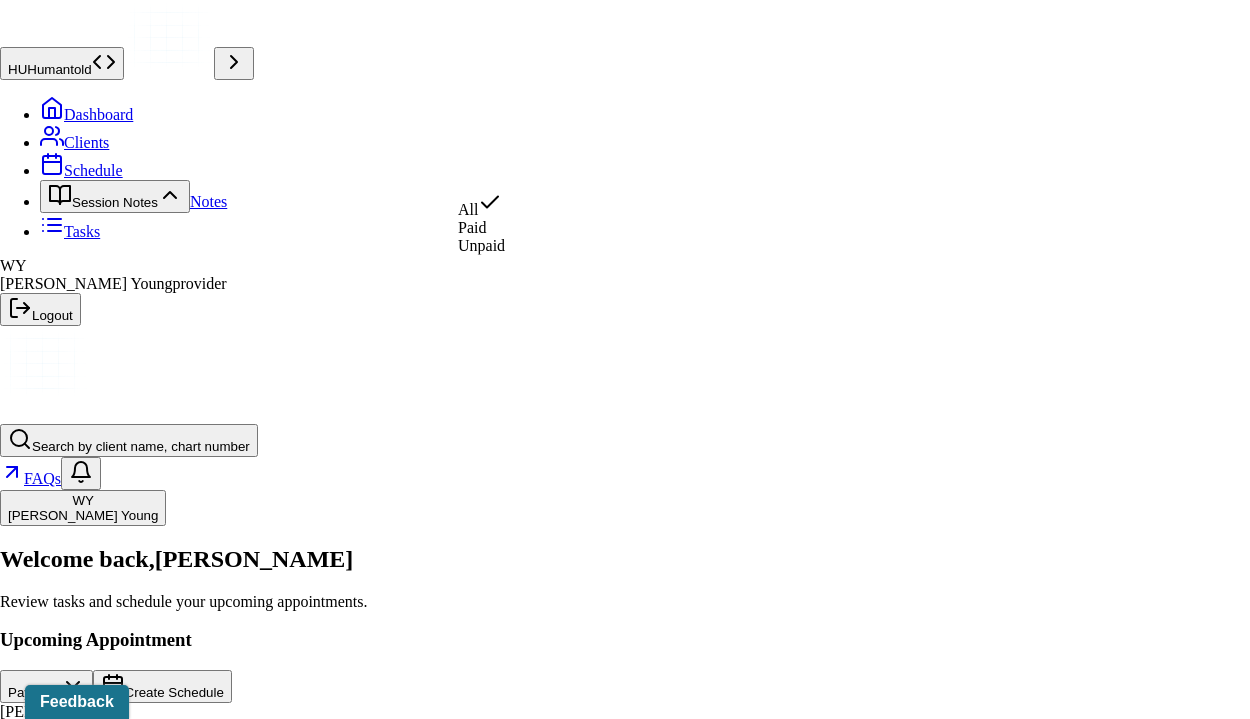 click on "Paid" at bounding box center [472, 227] 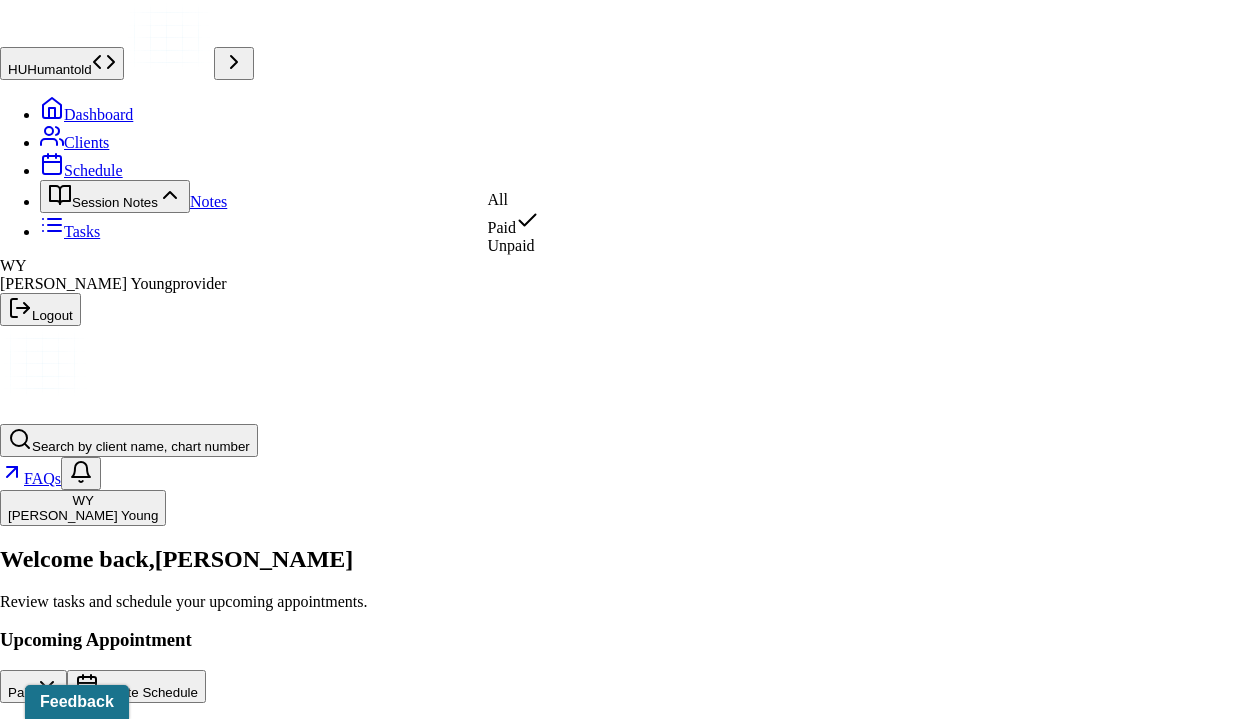 click 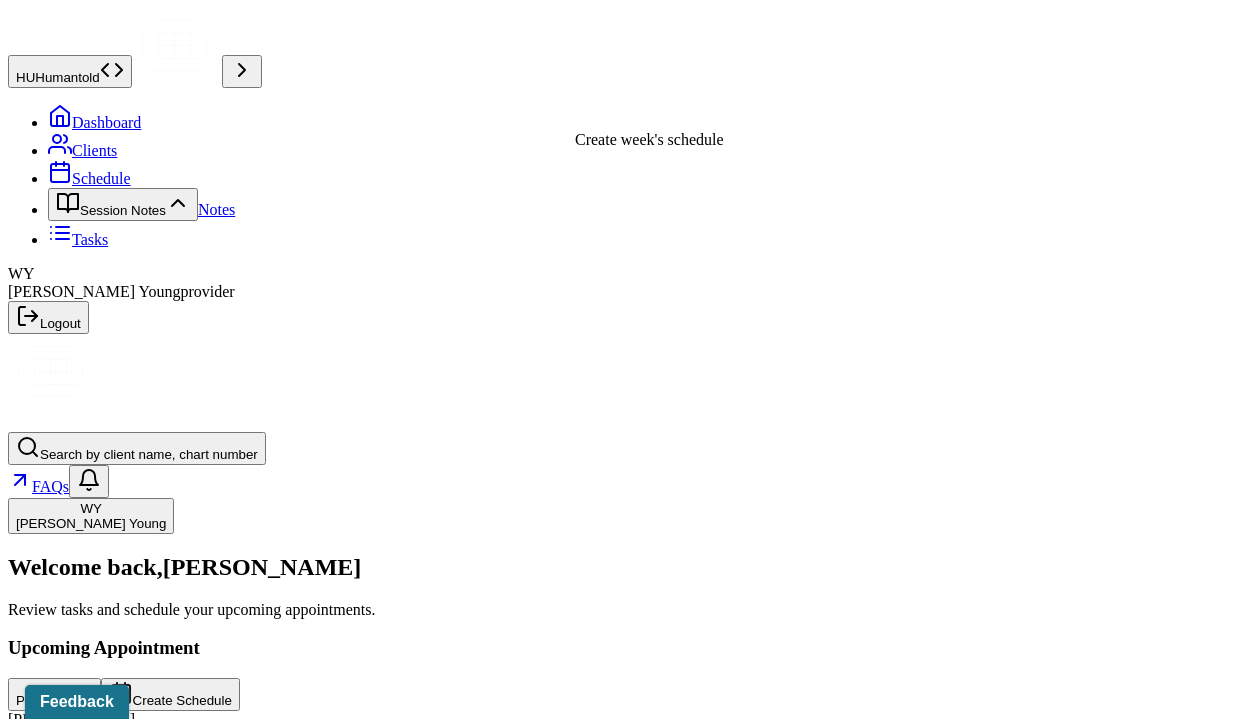 click on "Create Schedule" at bounding box center (170, 694) 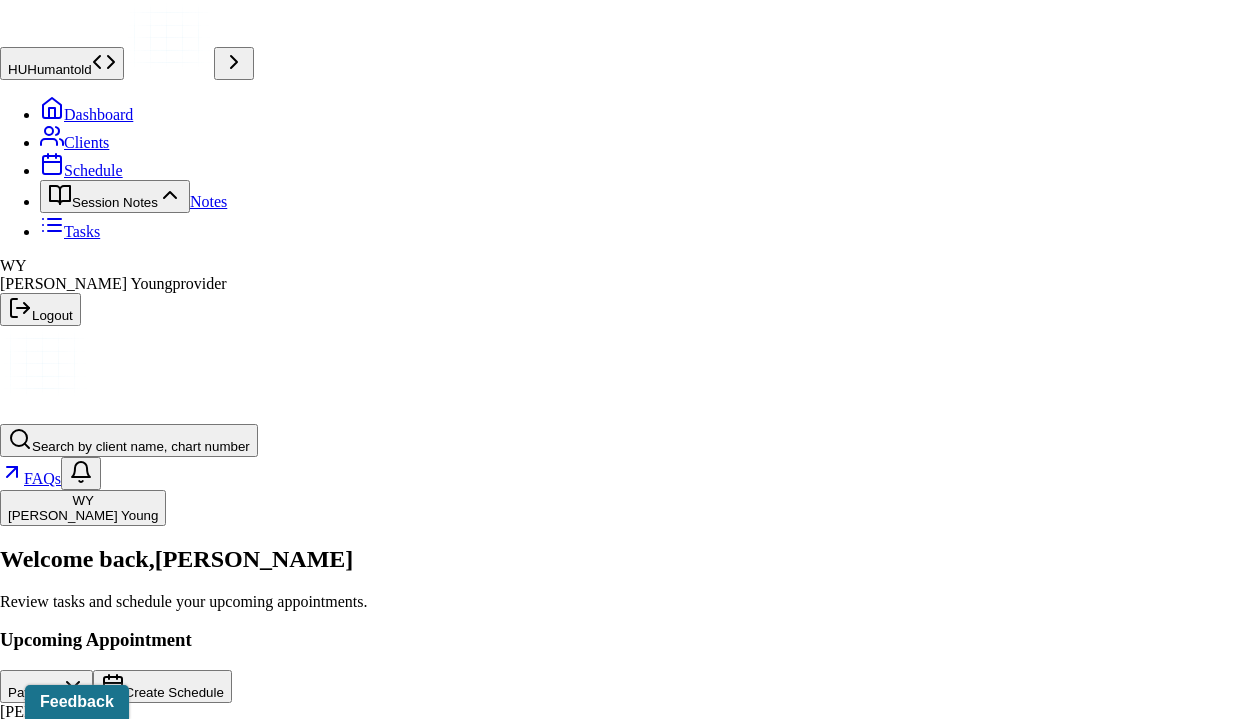scroll, scrollTop: 294, scrollLeft: 0, axis: vertical 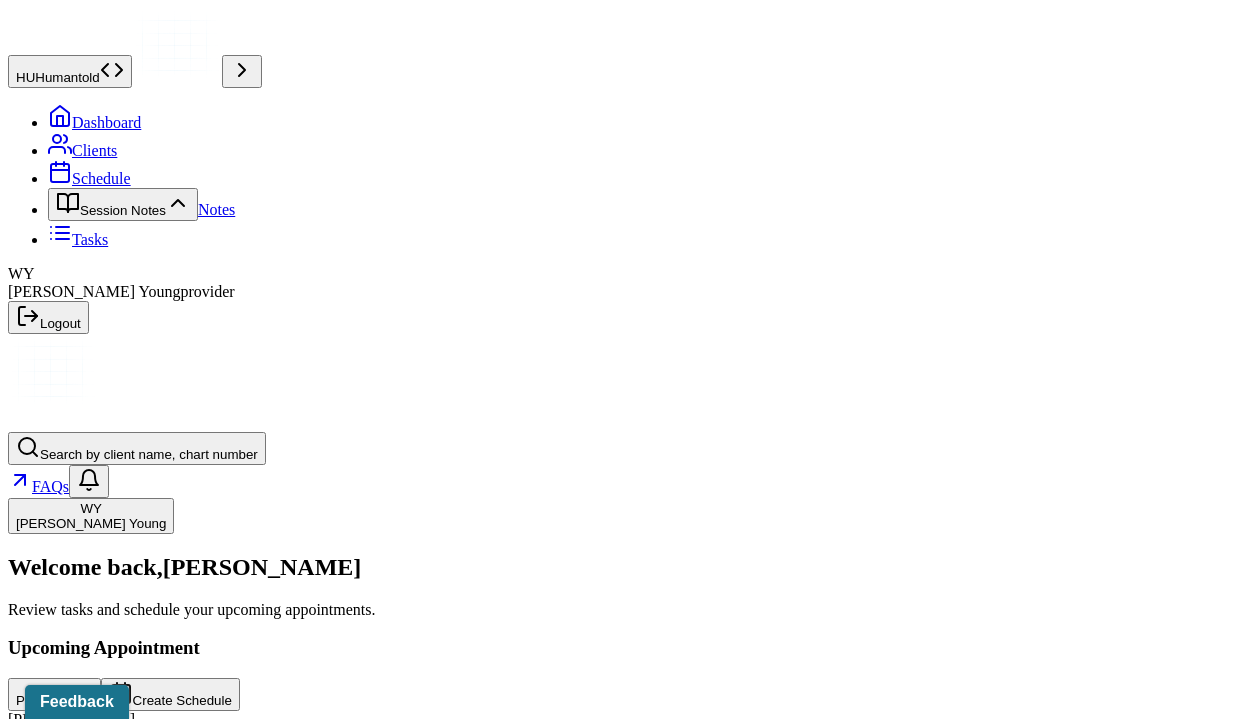 click on "Notes" at bounding box center (216, 209) 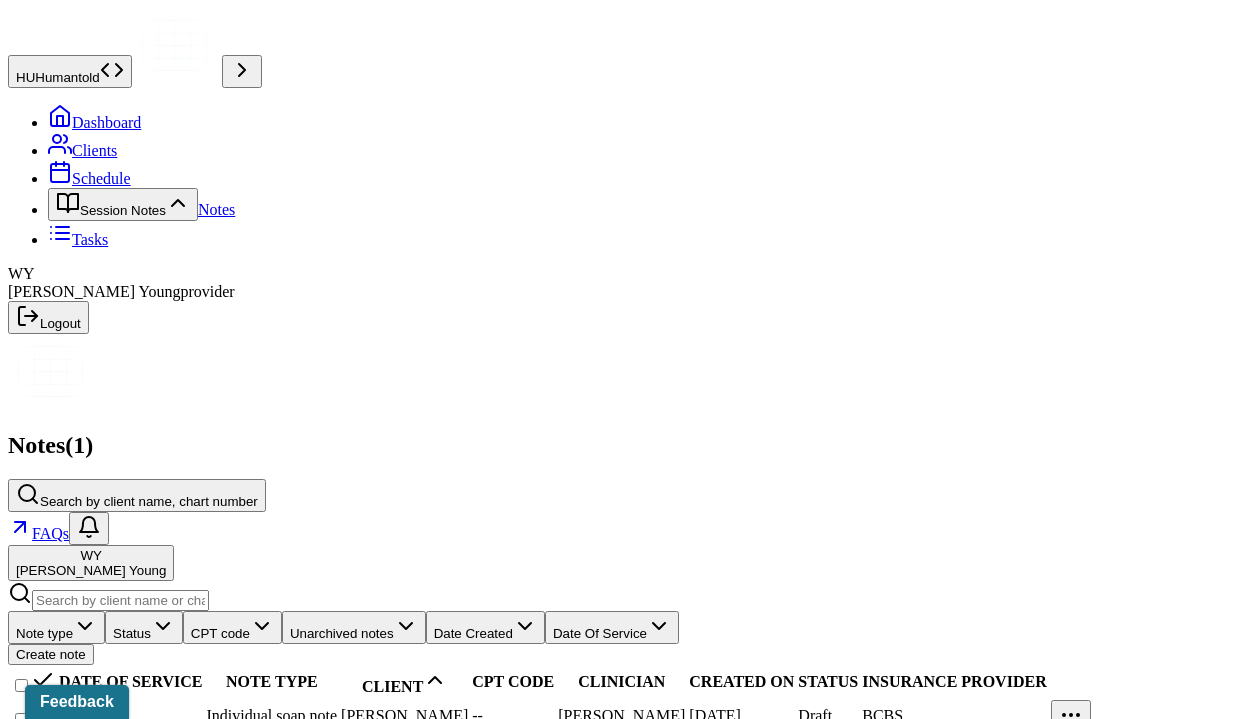 click on "Individual soap note" at bounding box center (271, 716) 